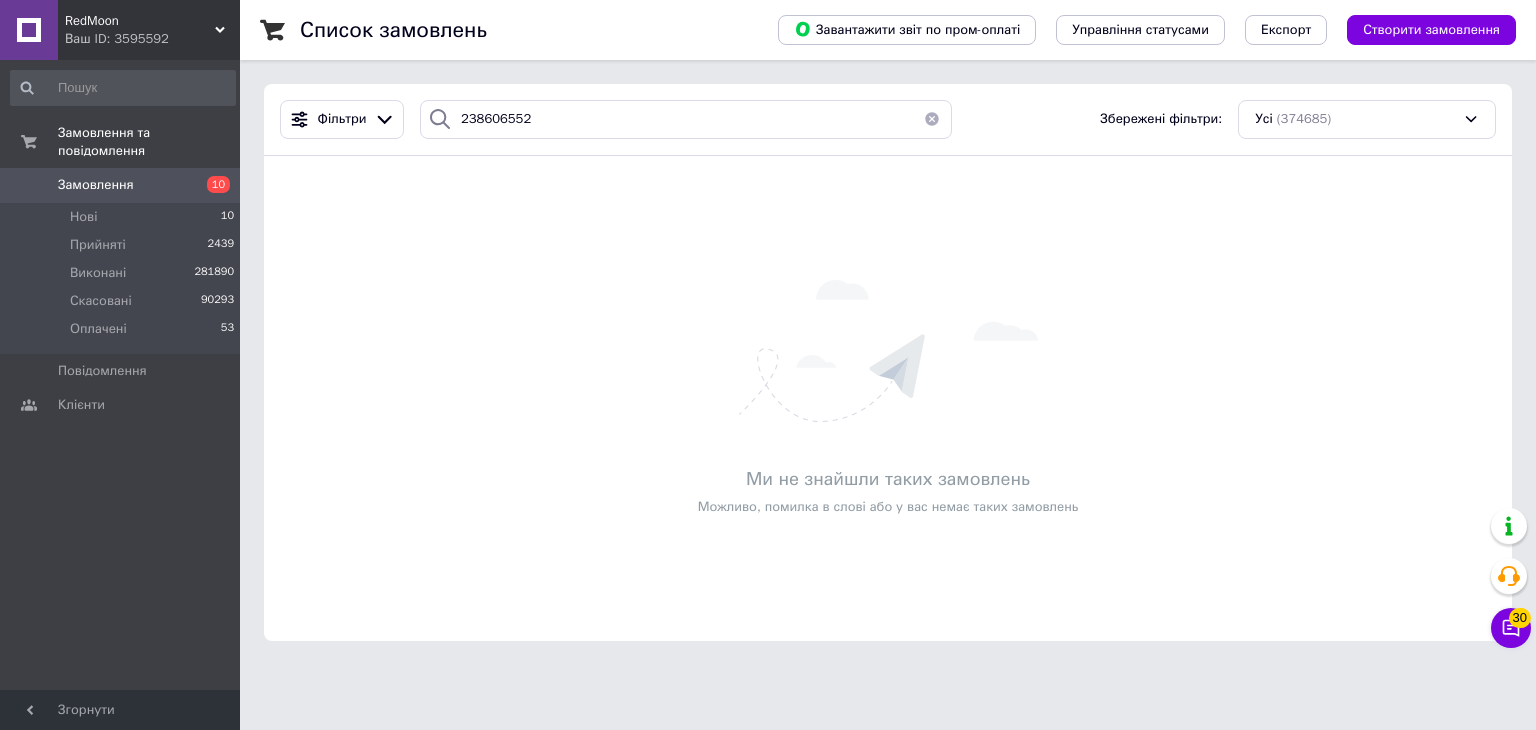 scroll, scrollTop: 0, scrollLeft: 0, axis: both 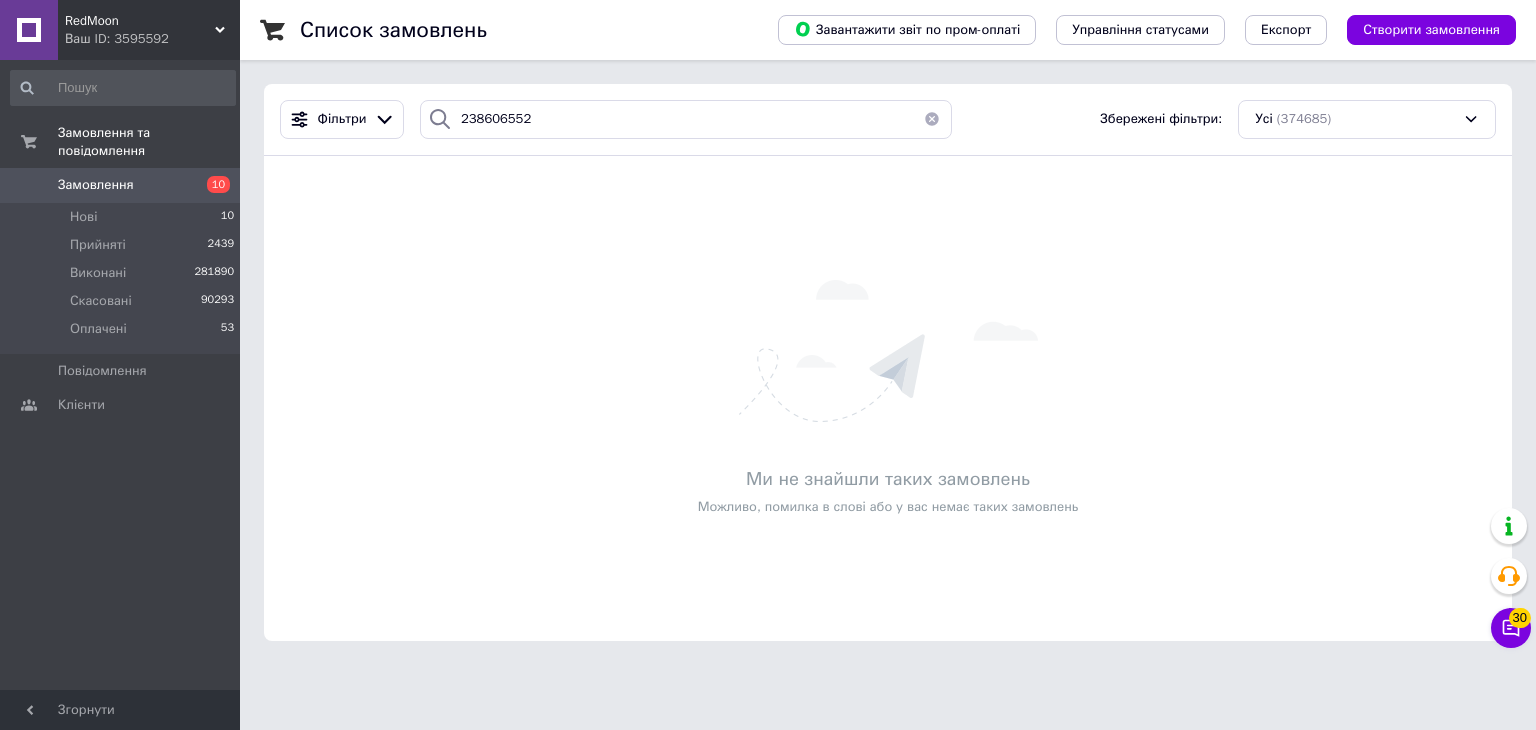 click on "RedMoon" at bounding box center [140, 21] 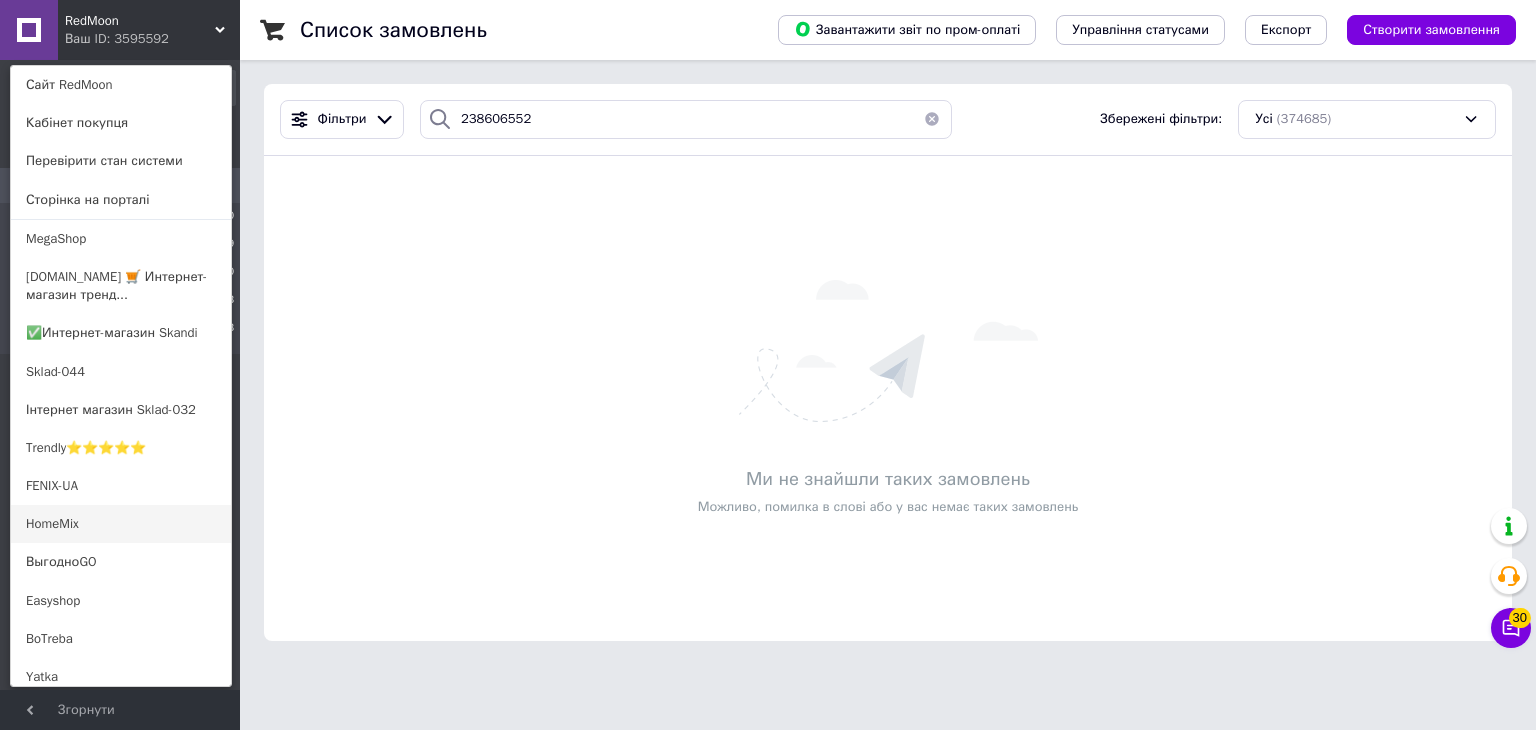 click on "HomeMix" at bounding box center [121, 524] 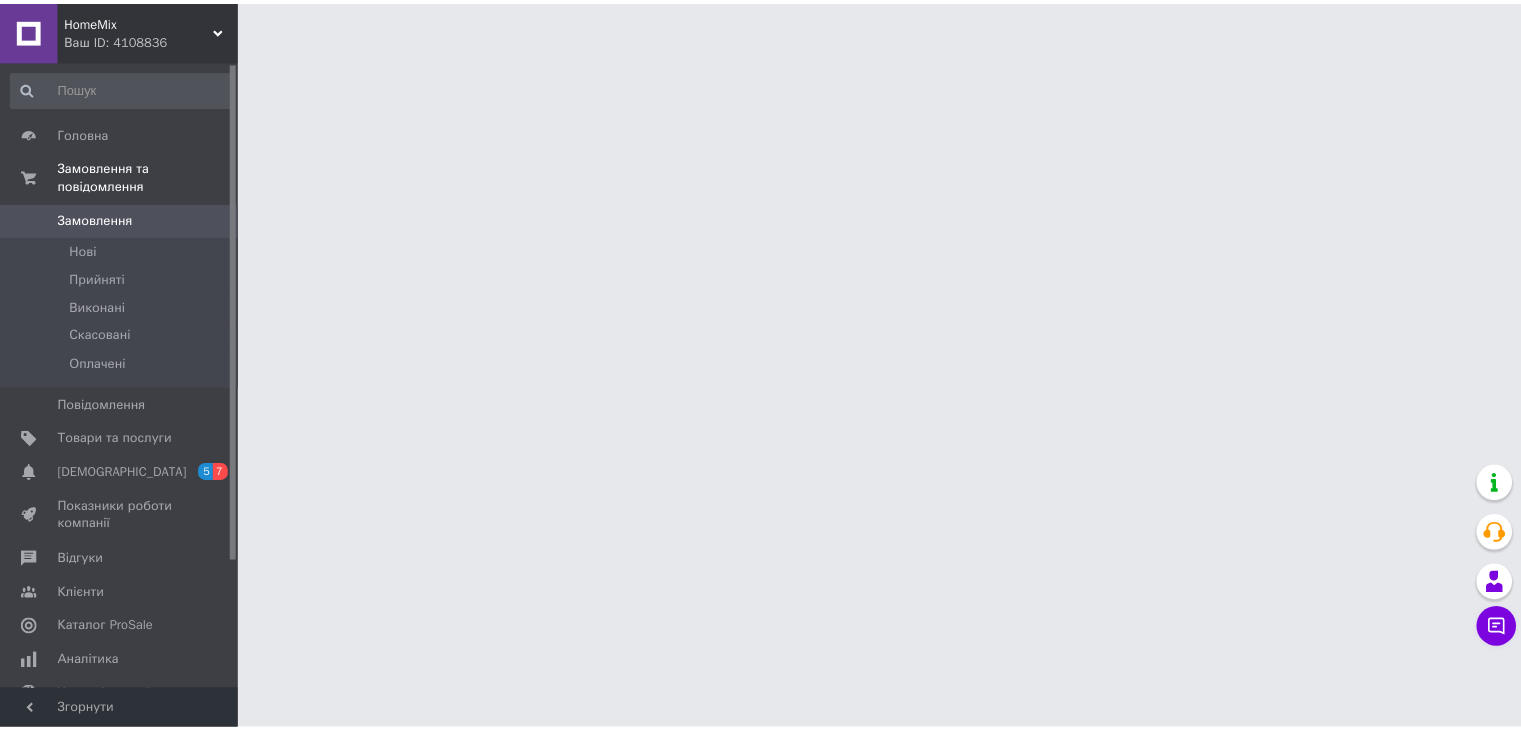 scroll, scrollTop: 0, scrollLeft: 0, axis: both 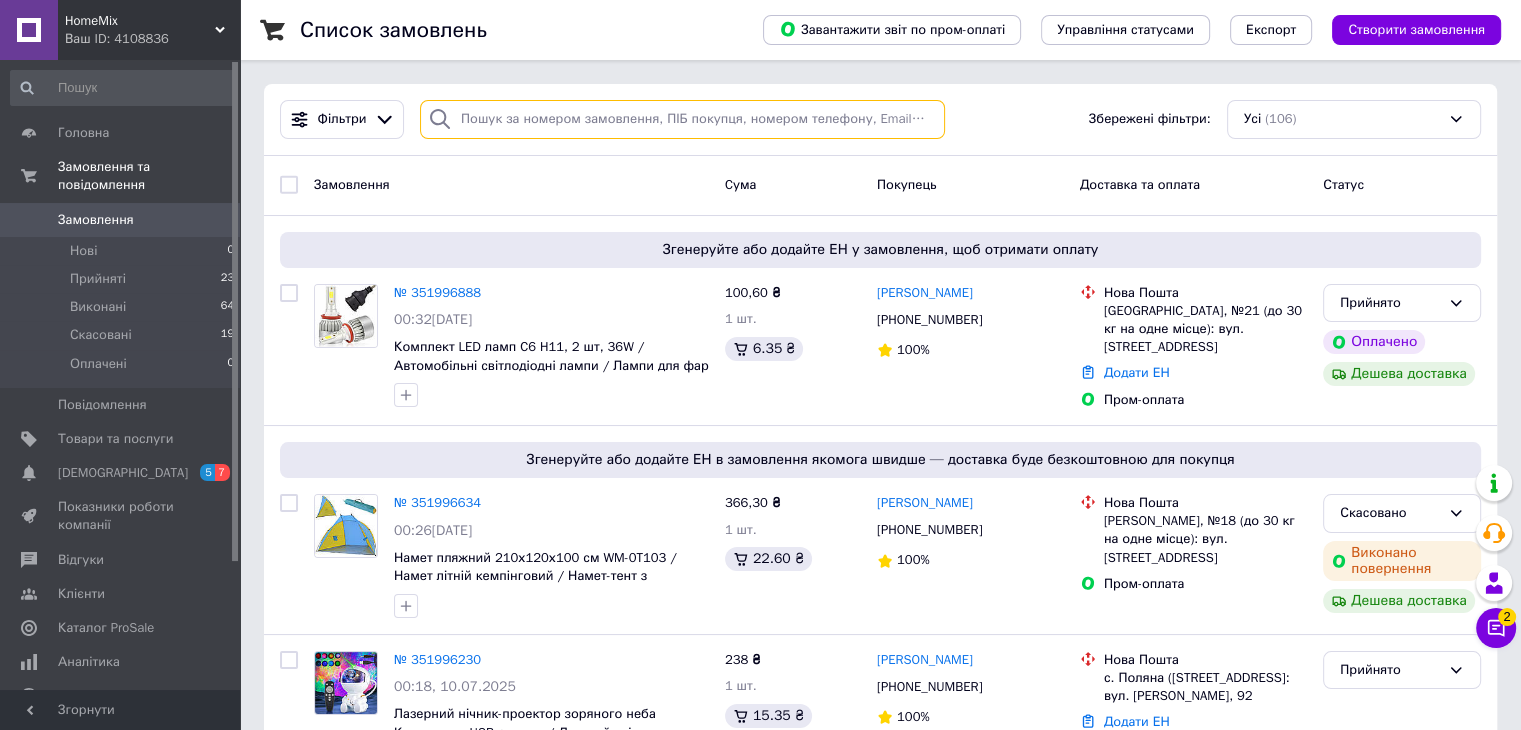 click at bounding box center [682, 119] 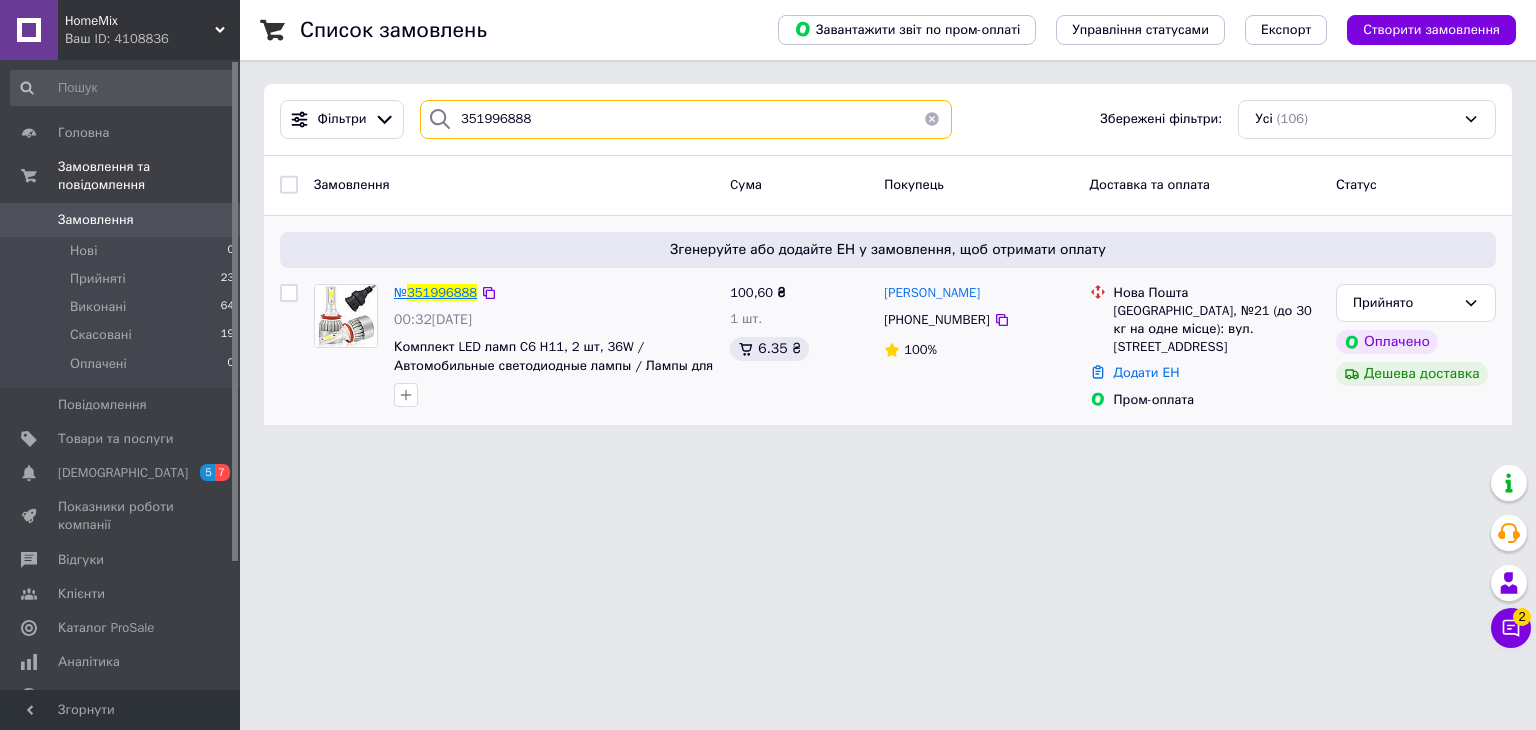 type on "351996888" 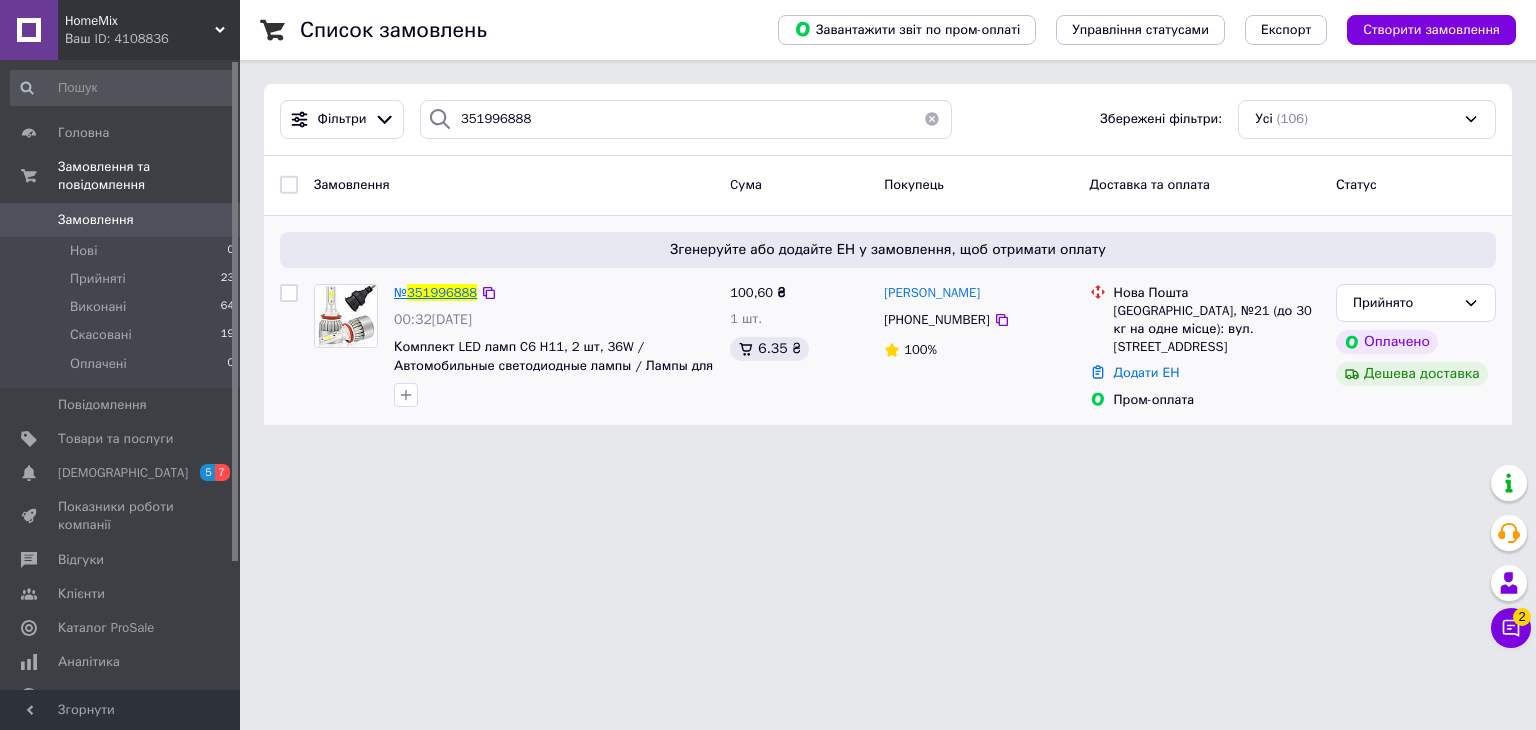 click on "351996888" at bounding box center (442, 292) 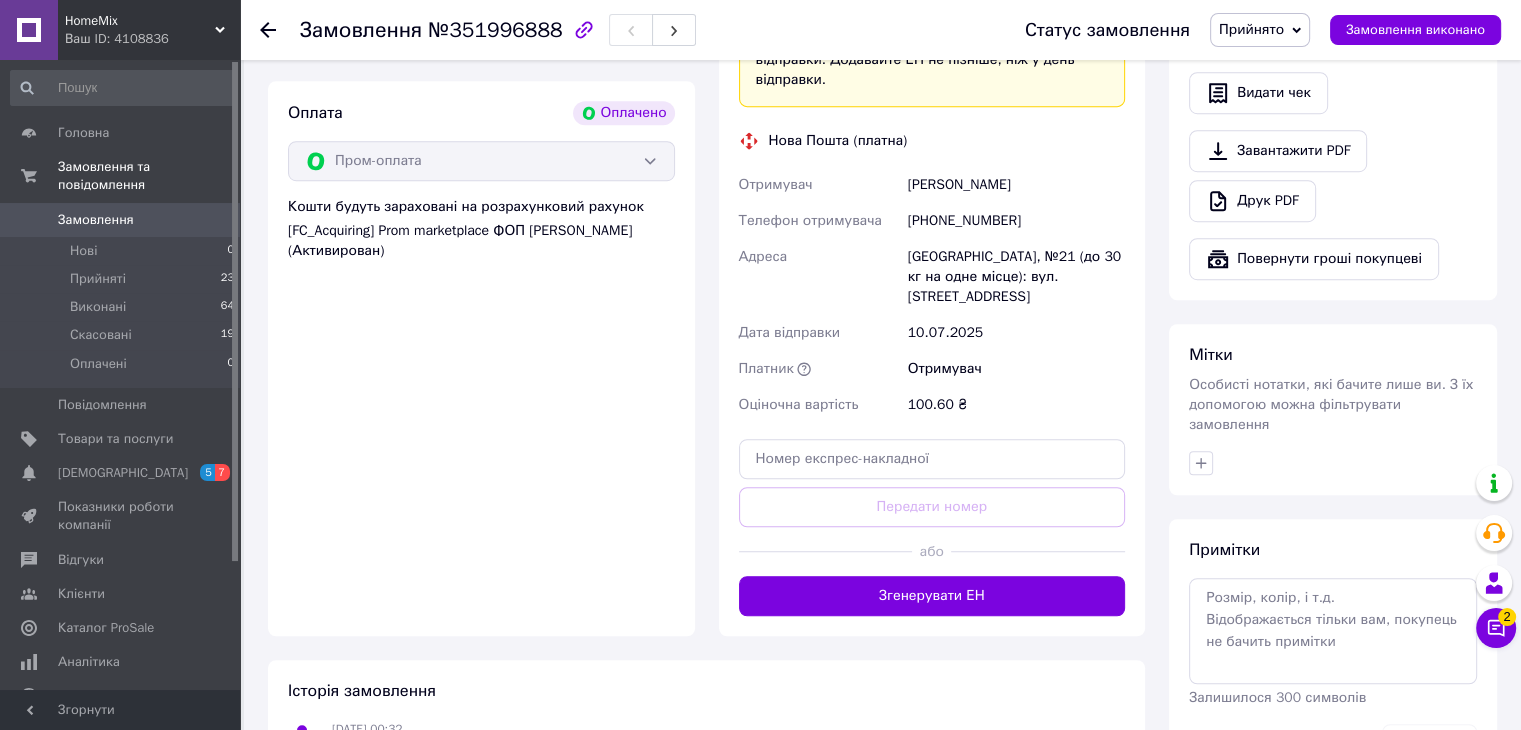 scroll, scrollTop: 1225, scrollLeft: 0, axis: vertical 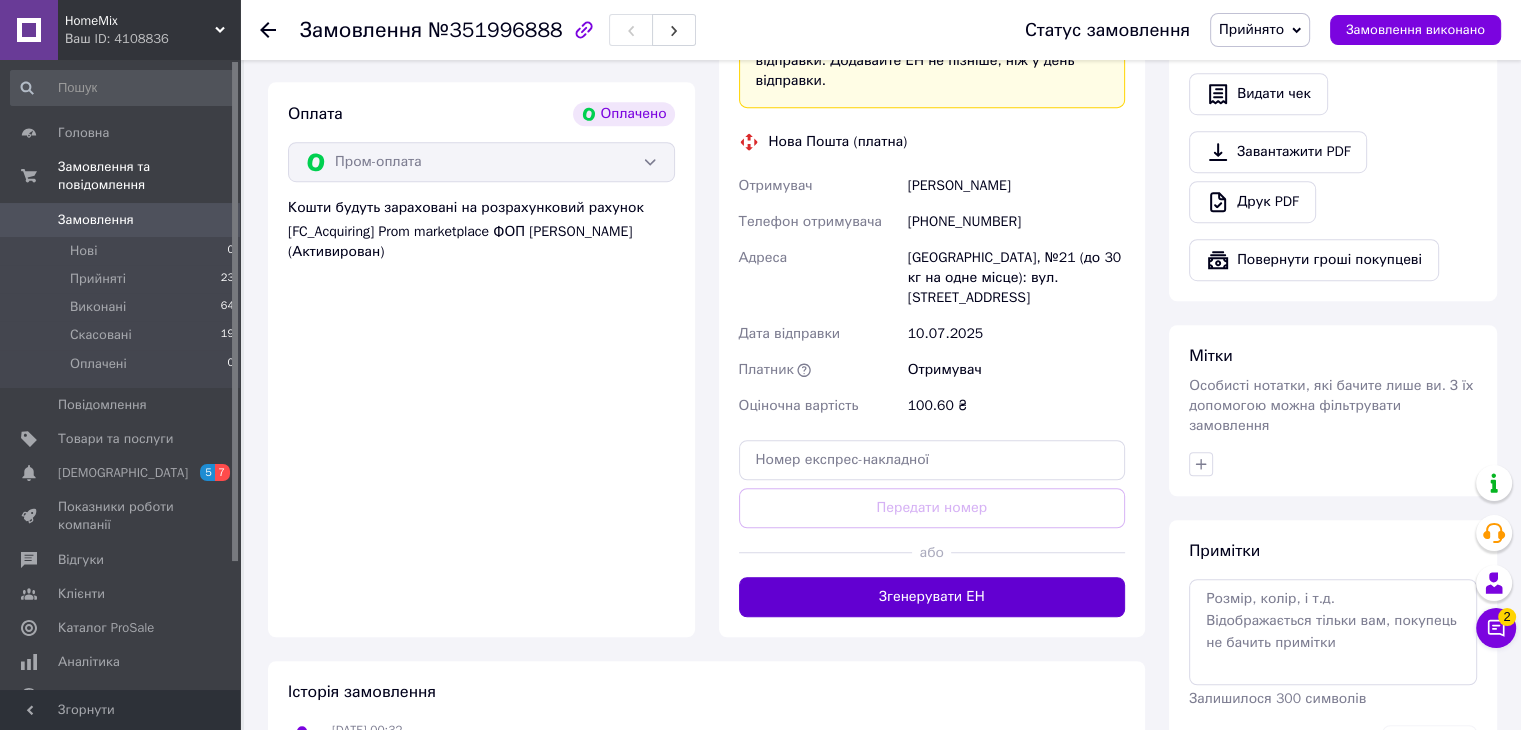 click on "Згенерувати ЕН" at bounding box center (932, 597) 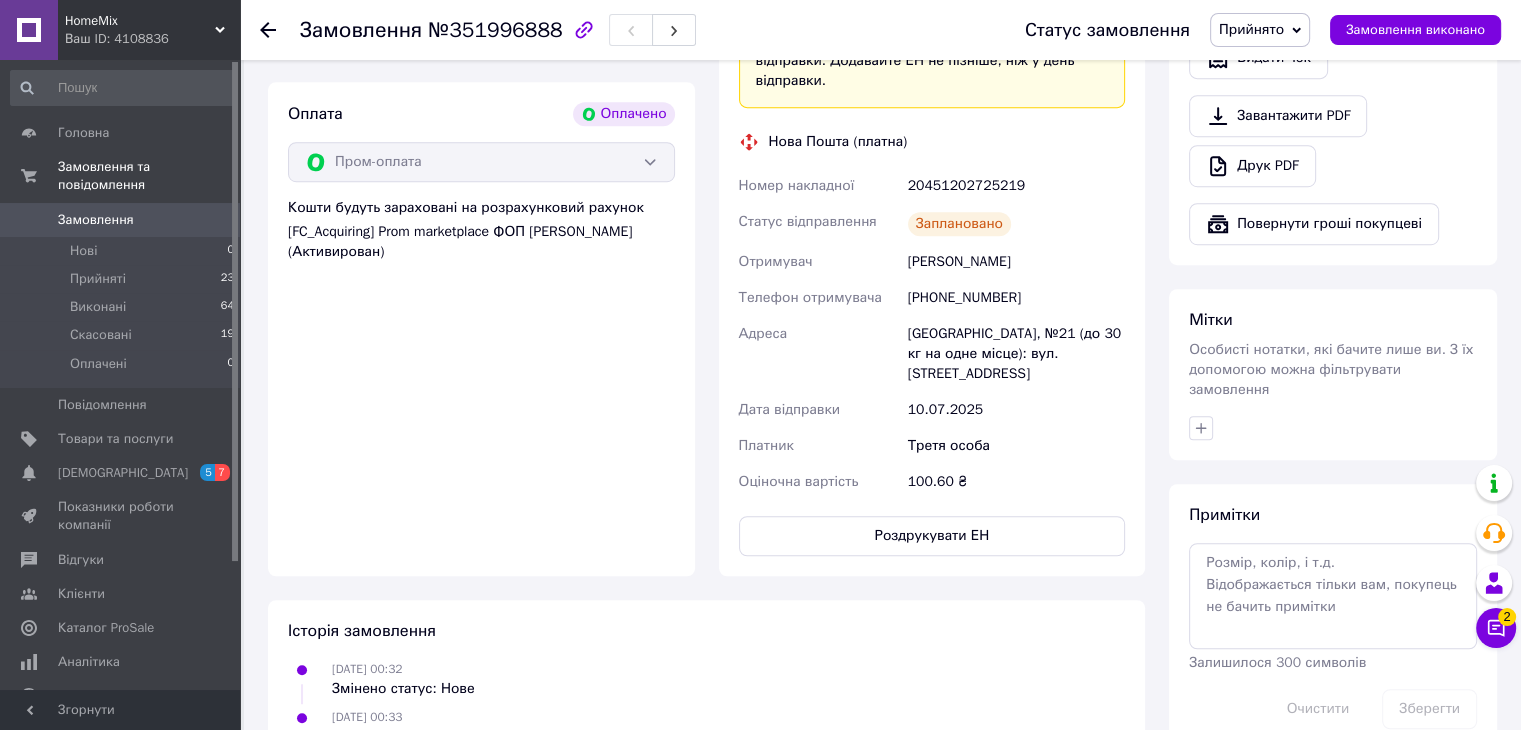 click on "20451202725219" at bounding box center [1016, 186] 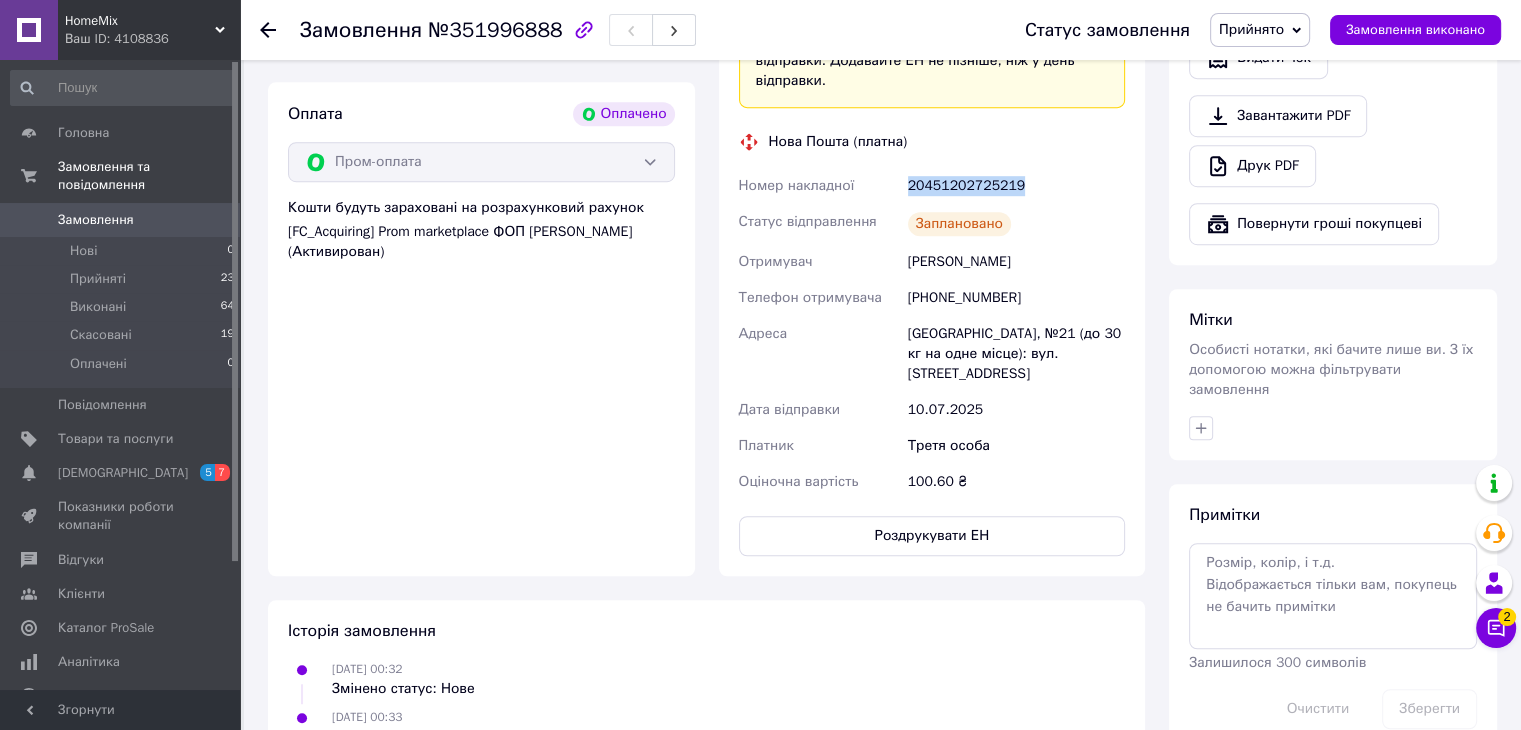 click on "20451202725219" at bounding box center [1016, 186] 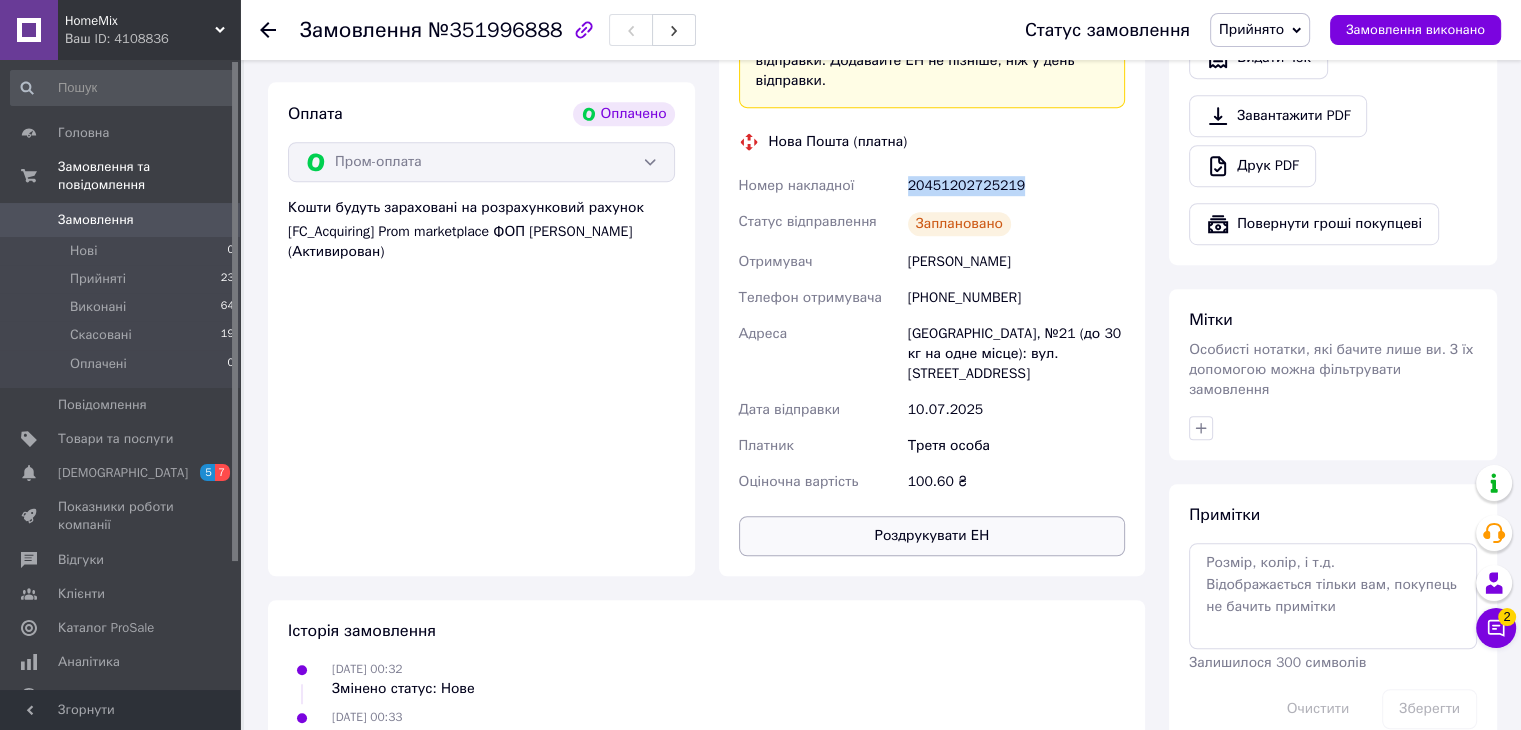 click on "Роздрукувати ЕН" at bounding box center [932, 536] 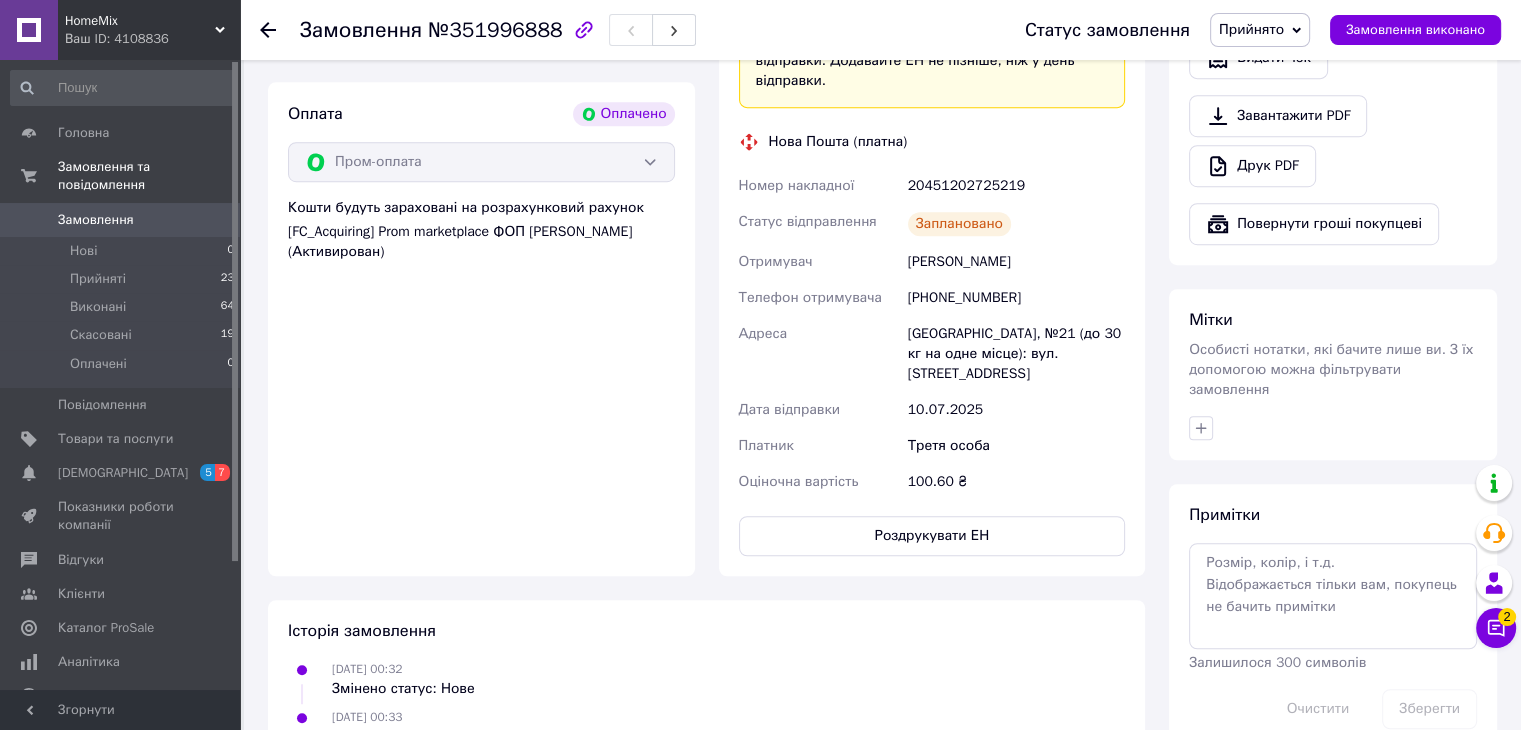 click 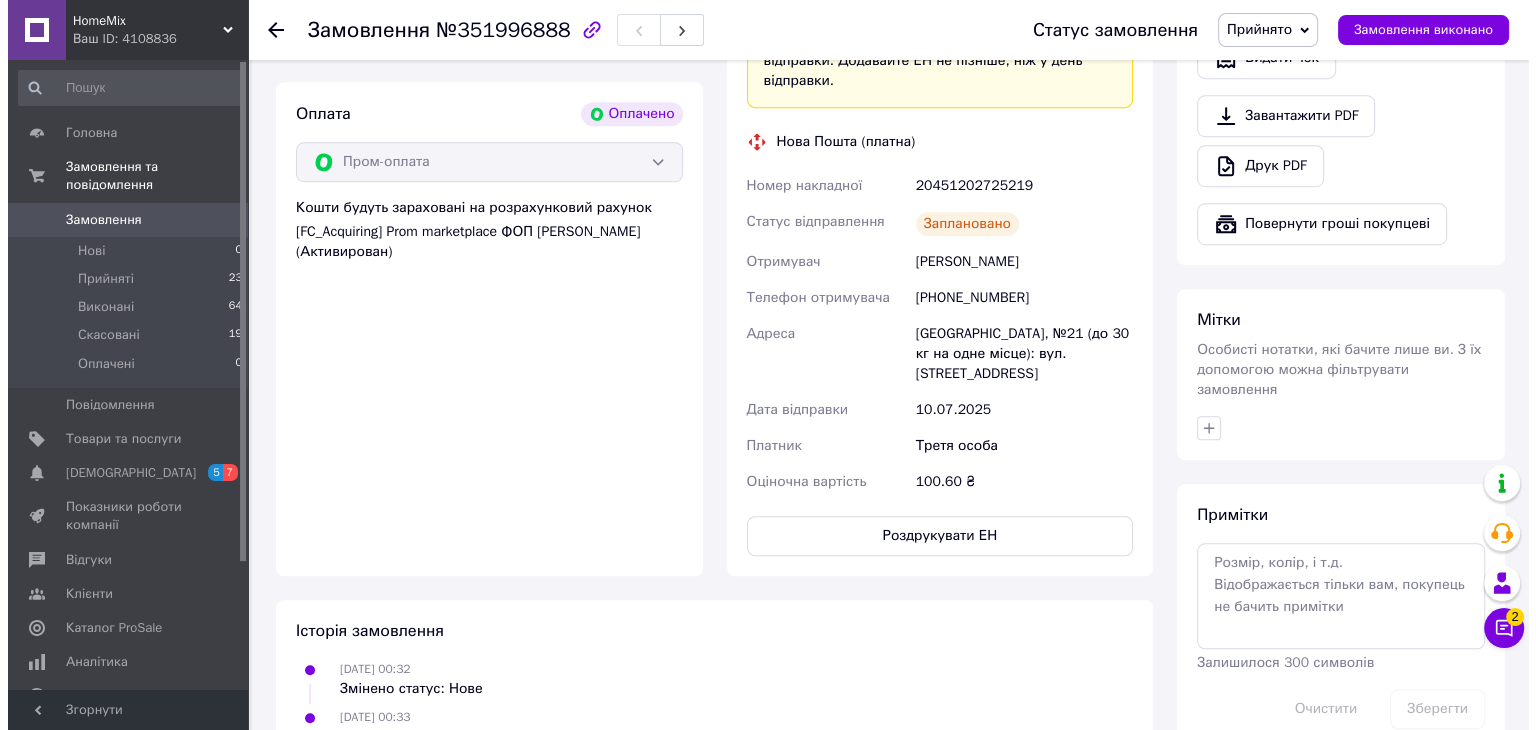 scroll, scrollTop: 0, scrollLeft: 0, axis: both 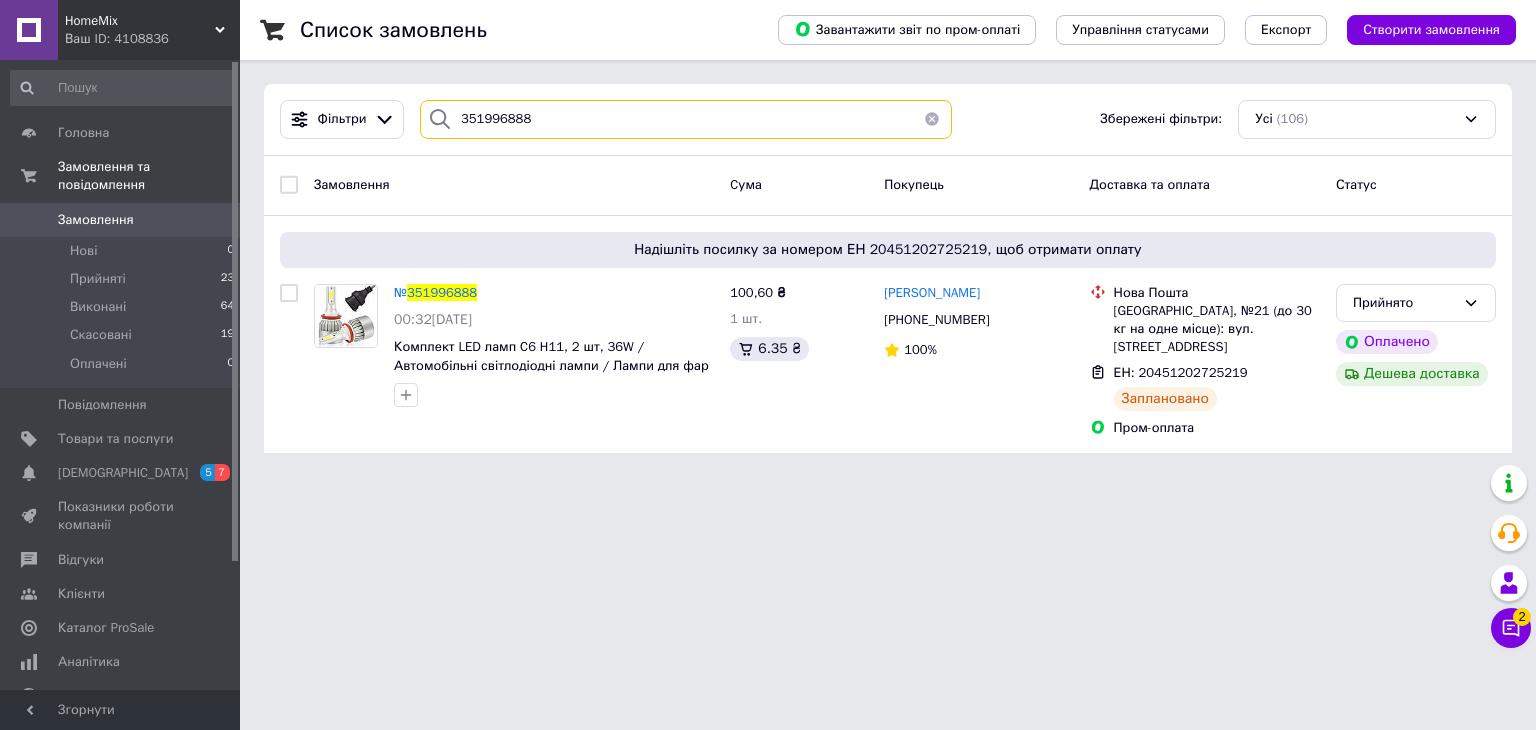 click on "351996888" at bounding box center (686, 119) 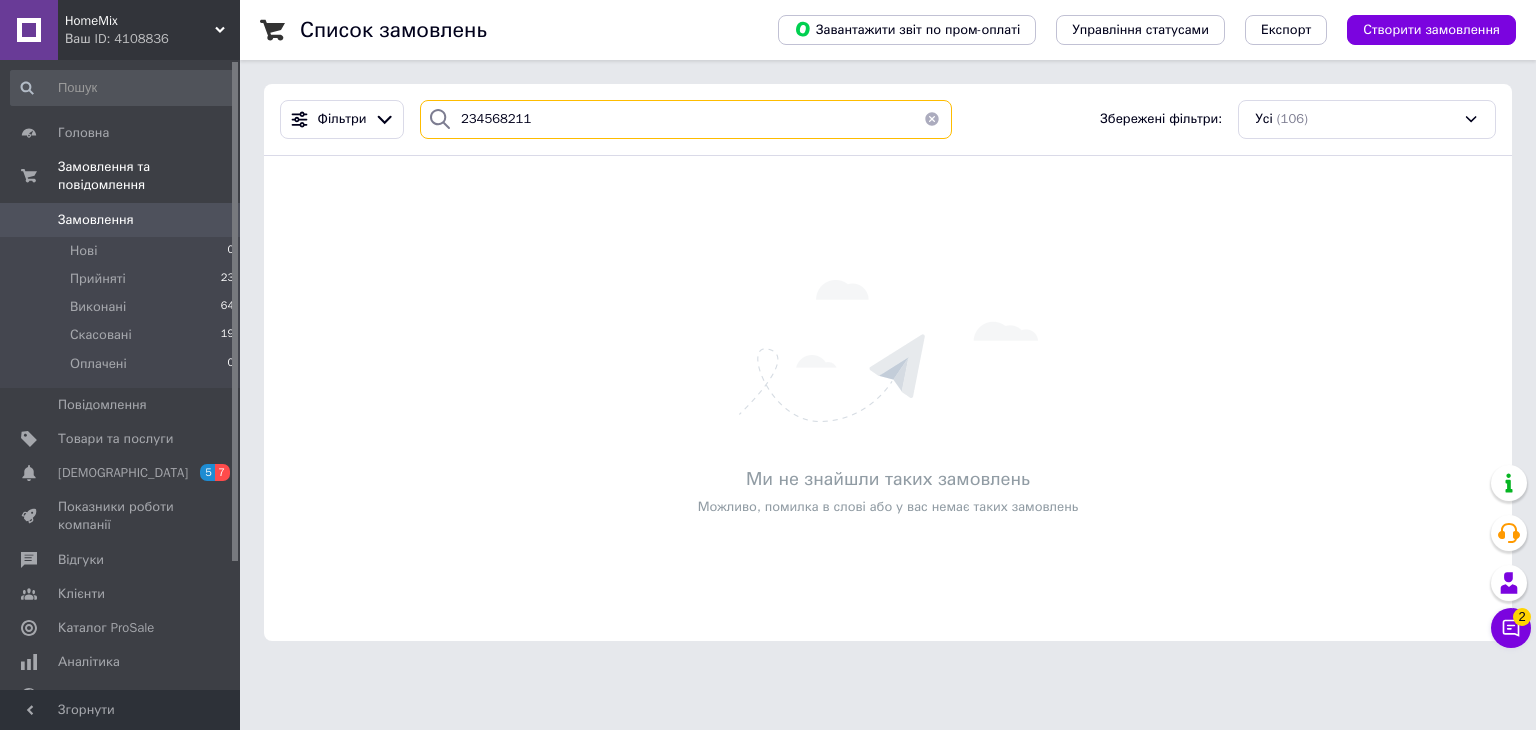 click on "234568211" at bounding box center [686, 119] 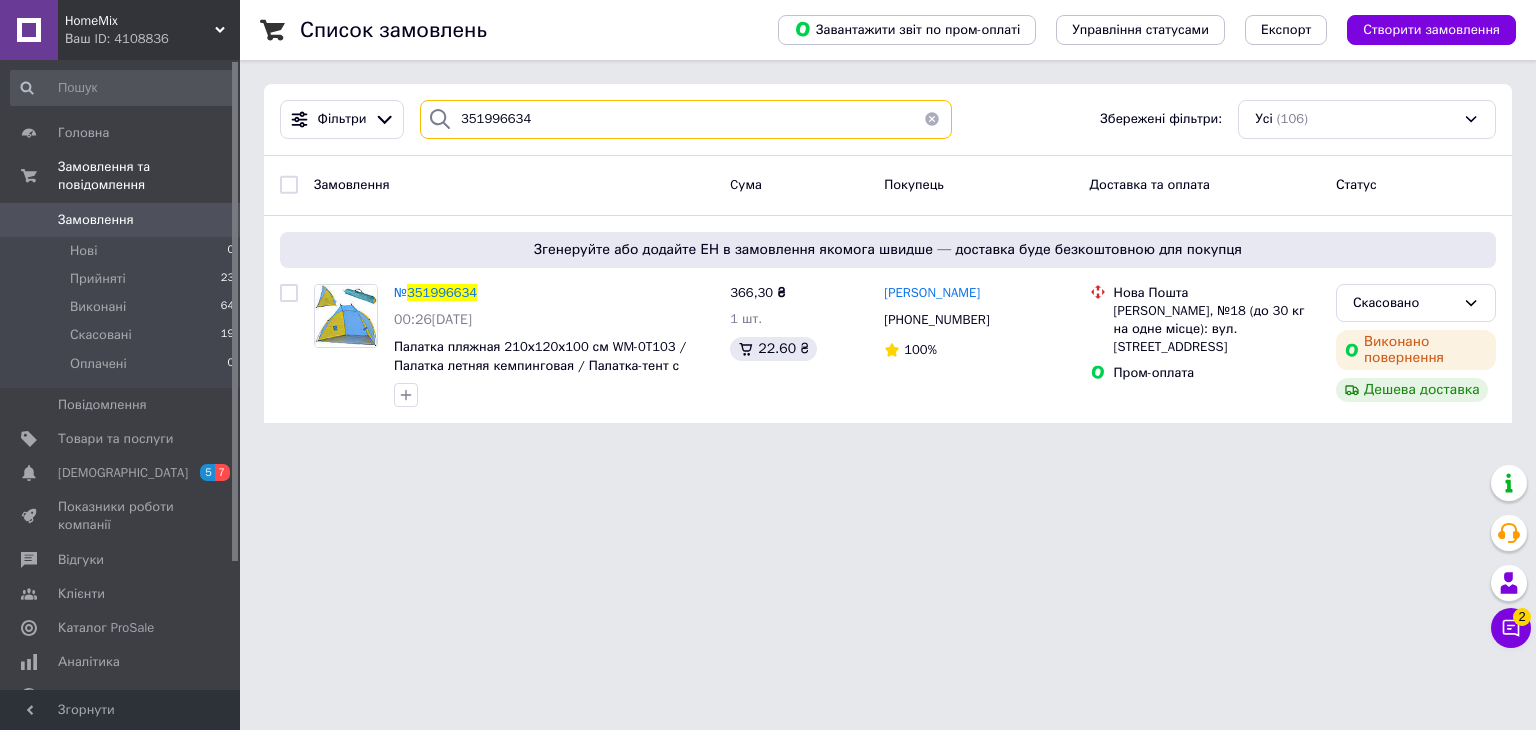 type on "351996634" 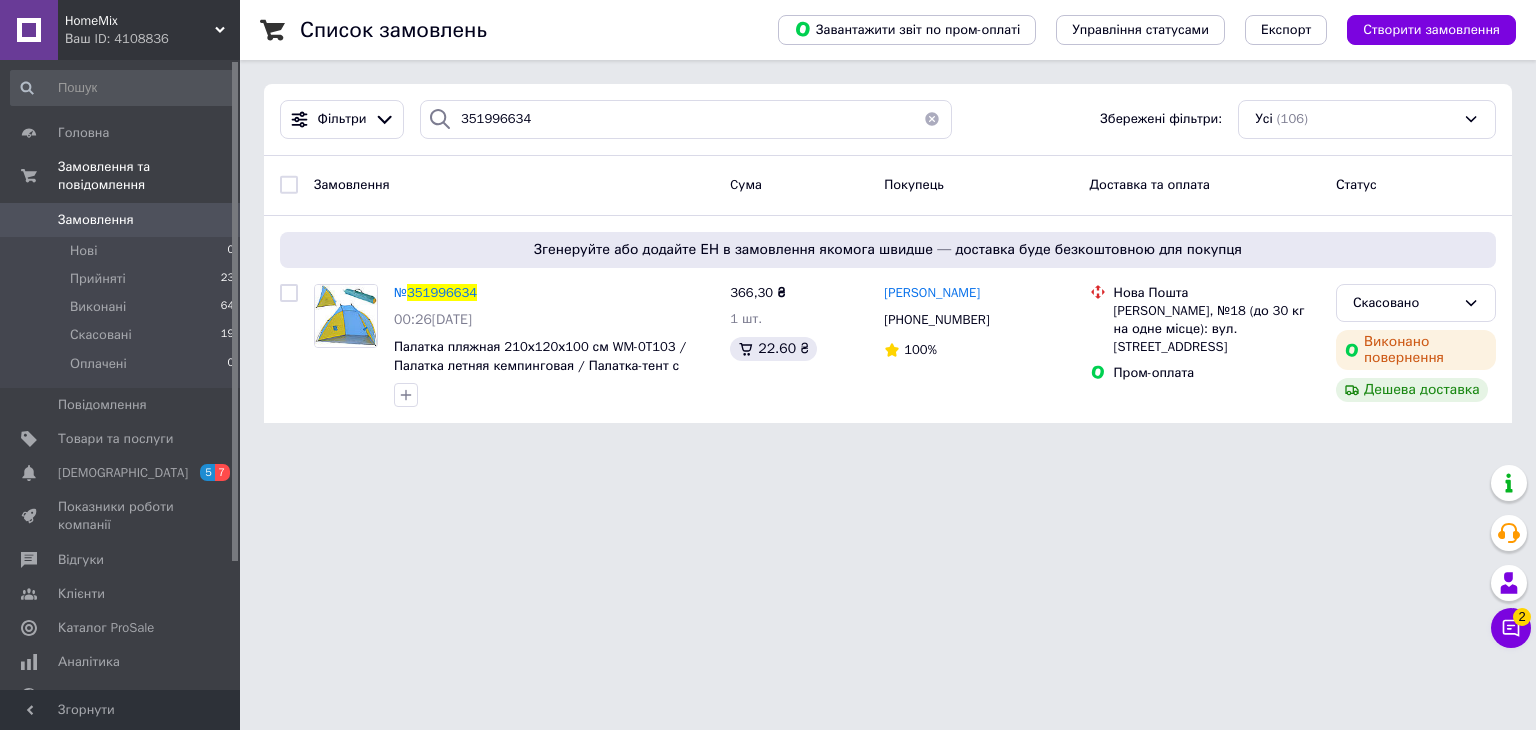 click on "Ваш ID: 4108836" at bounding box center (152, 39) 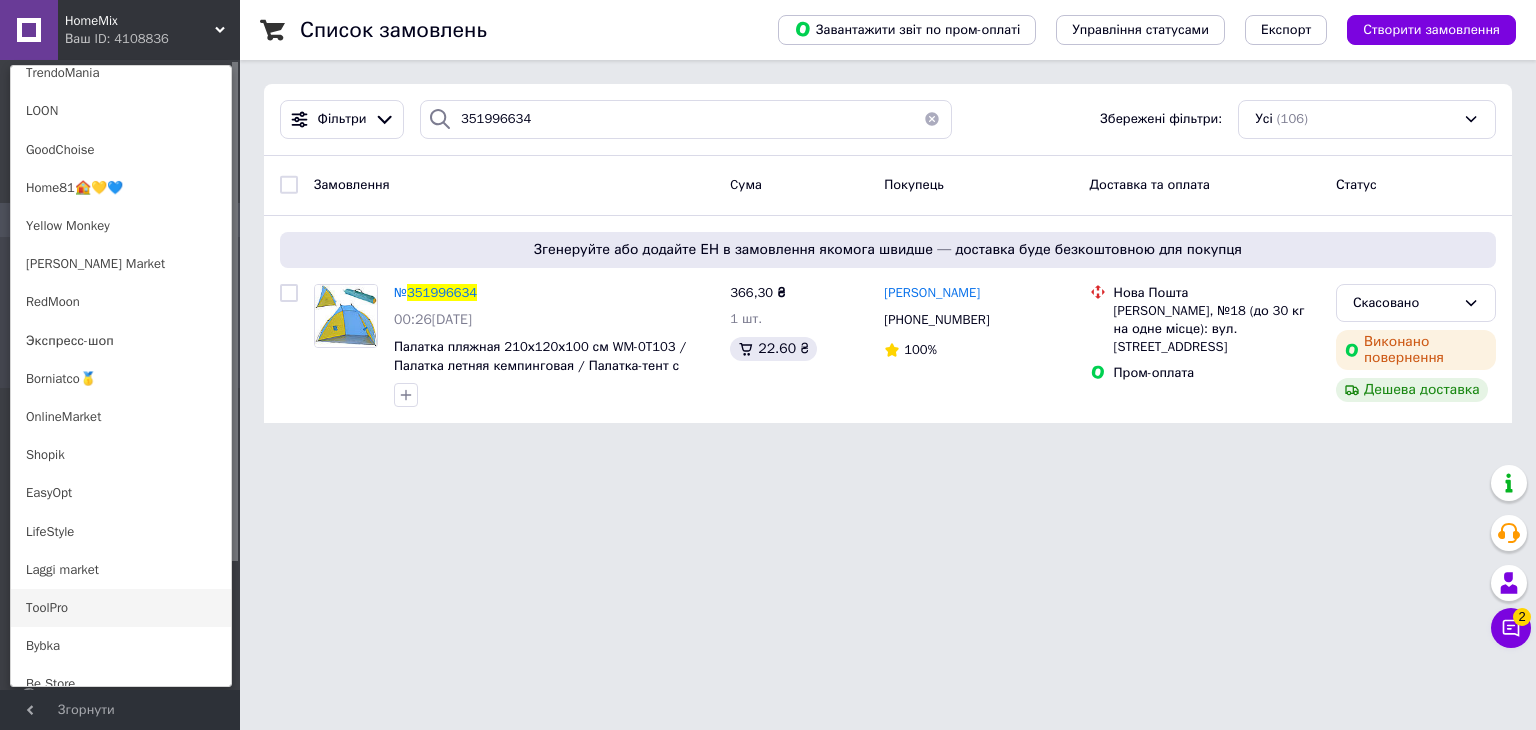 scroll, scrollTop: 1300, scrollLeft: 0, axis: vertical 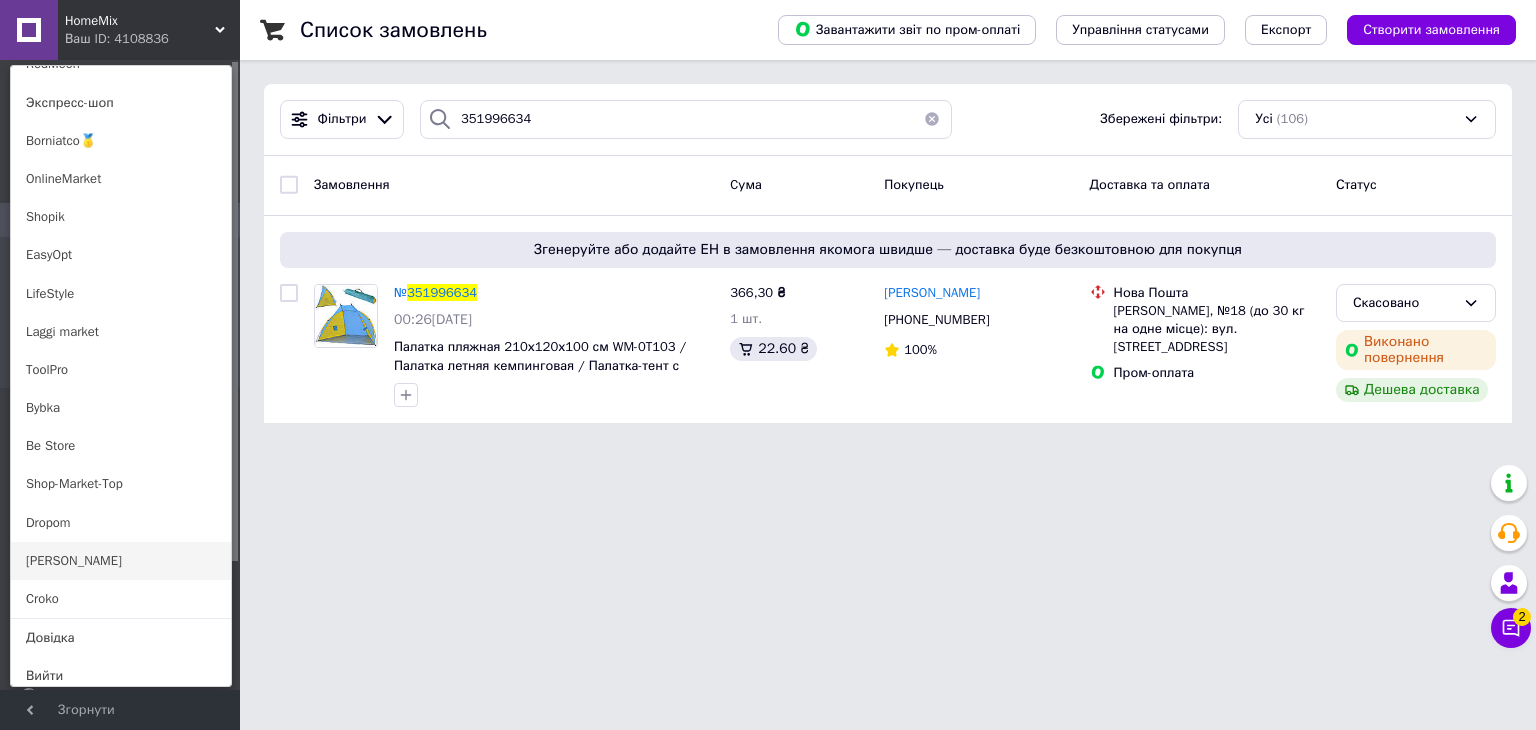click on "[PERSON_NAME]" at bounding box center (121, 561) 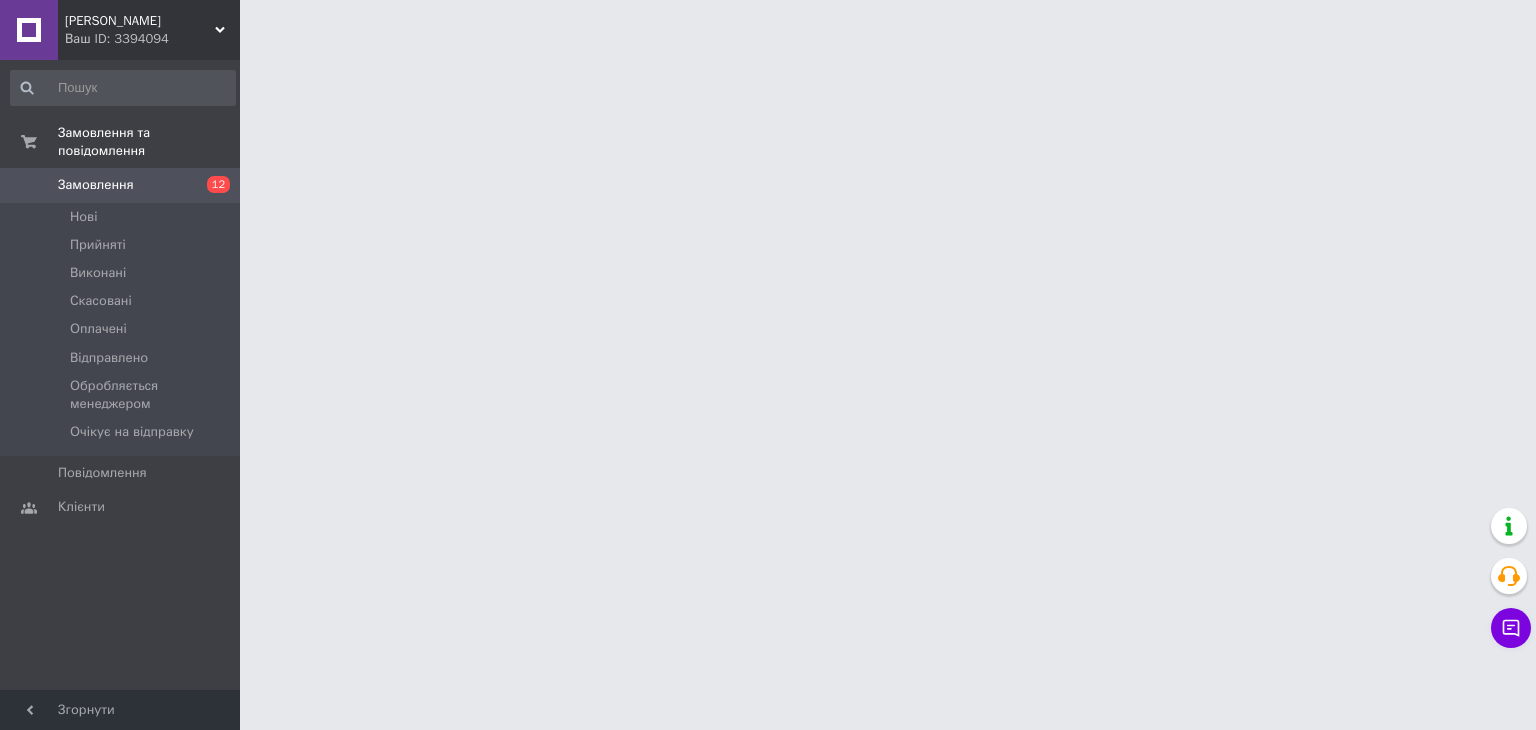 scroll, scrollTop: 0, scrollLeft: 0, axis: both 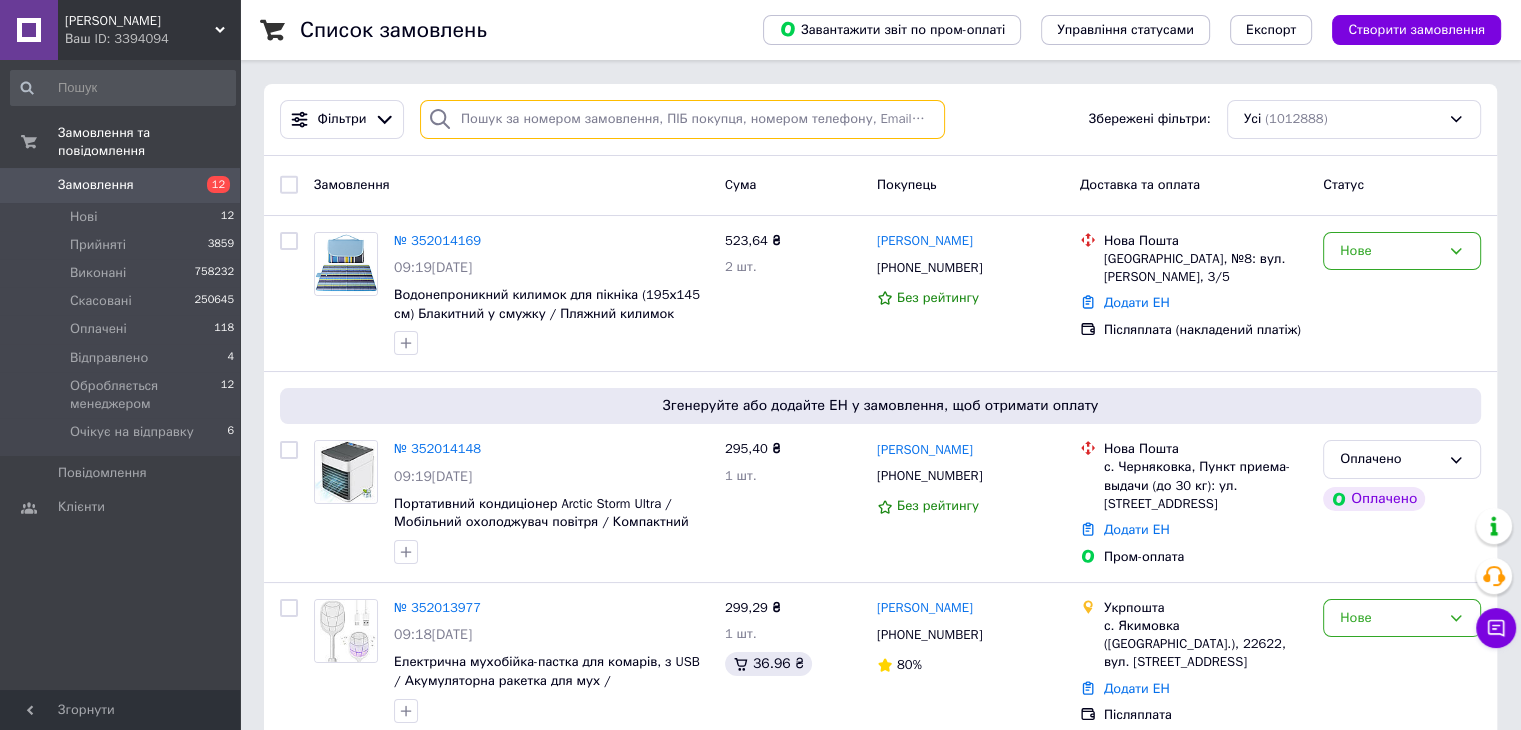 click at bounding box center (682, 119) 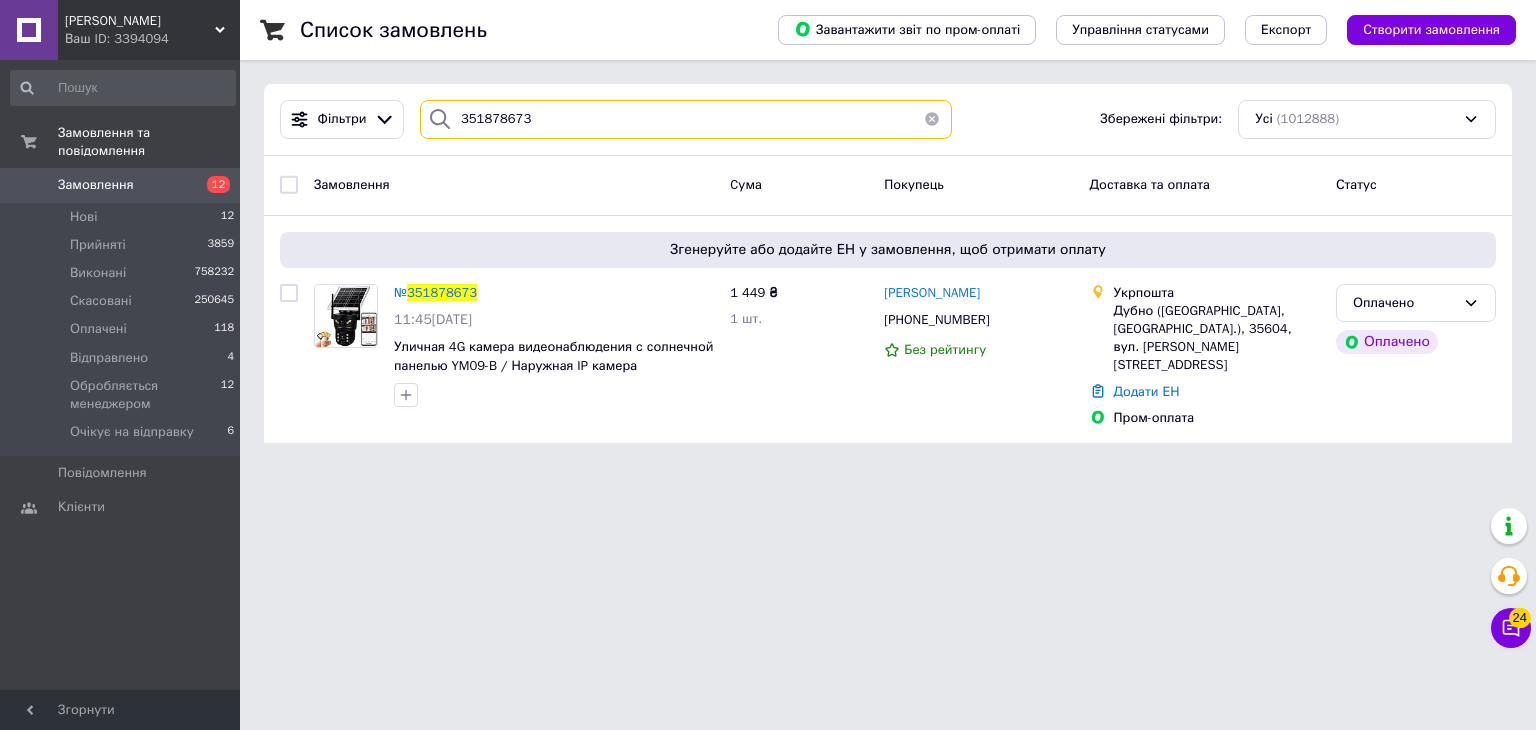 type on "351878673" 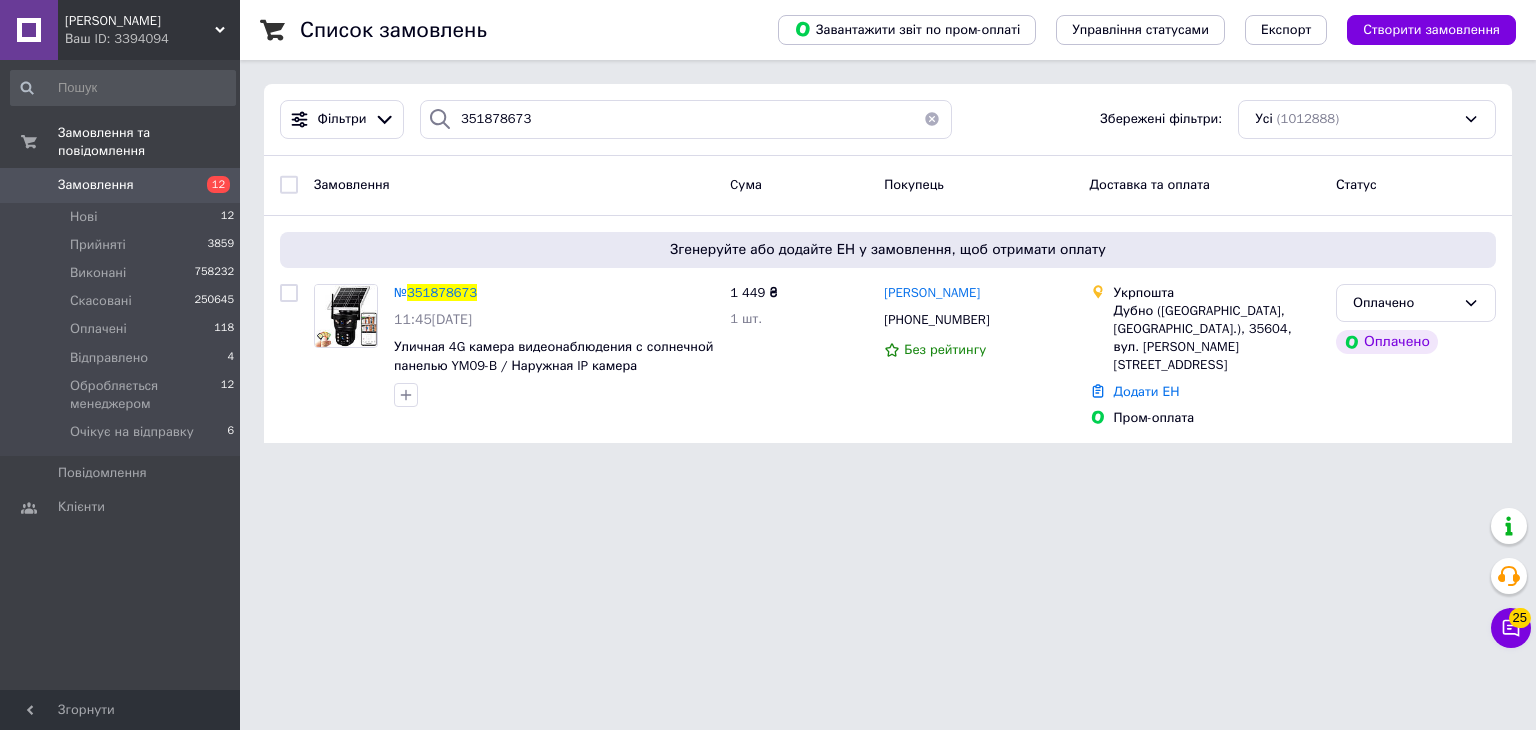 click on "Ваш ID: 3394094" at bounding box center [152, 39] 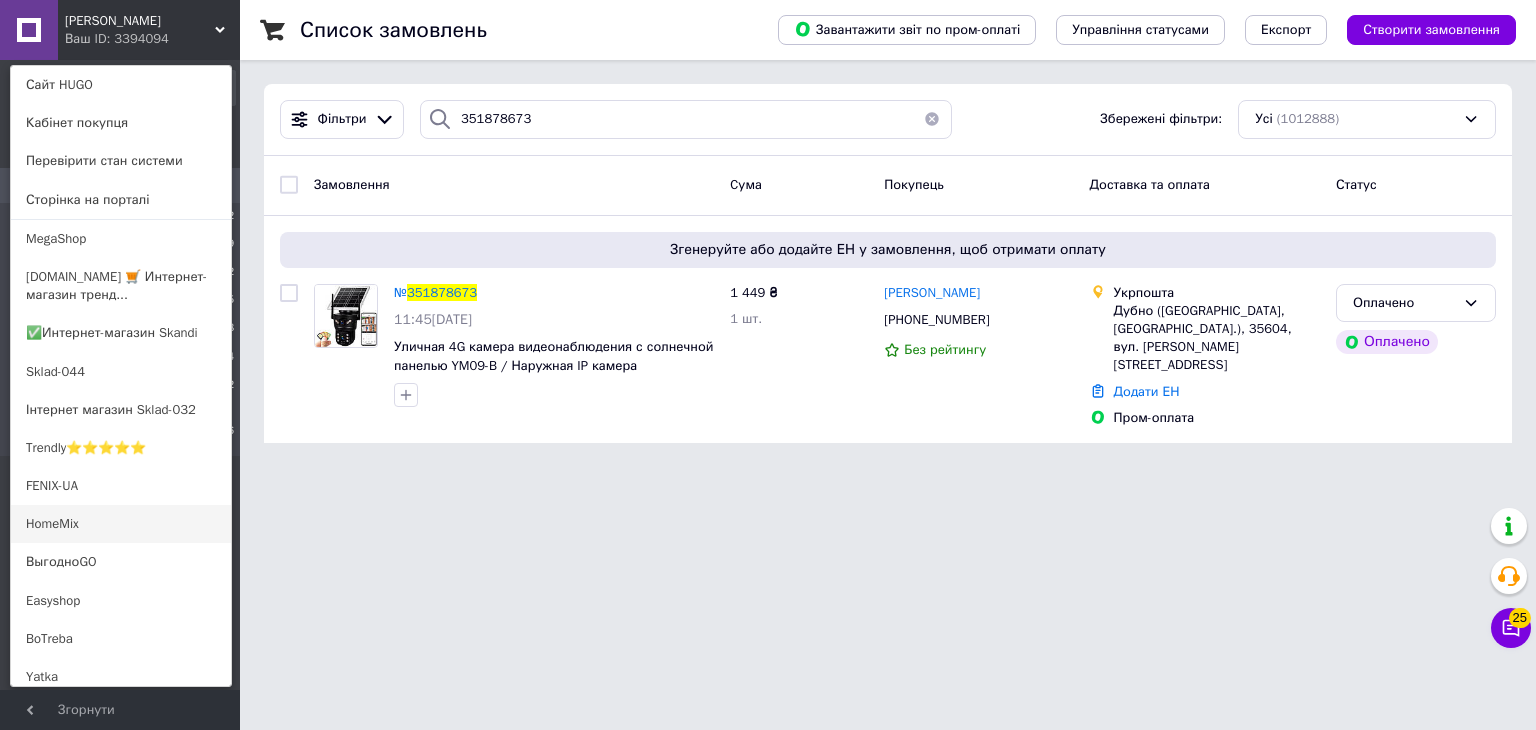 click on "HomeMix" at bounding box center [121, 524] 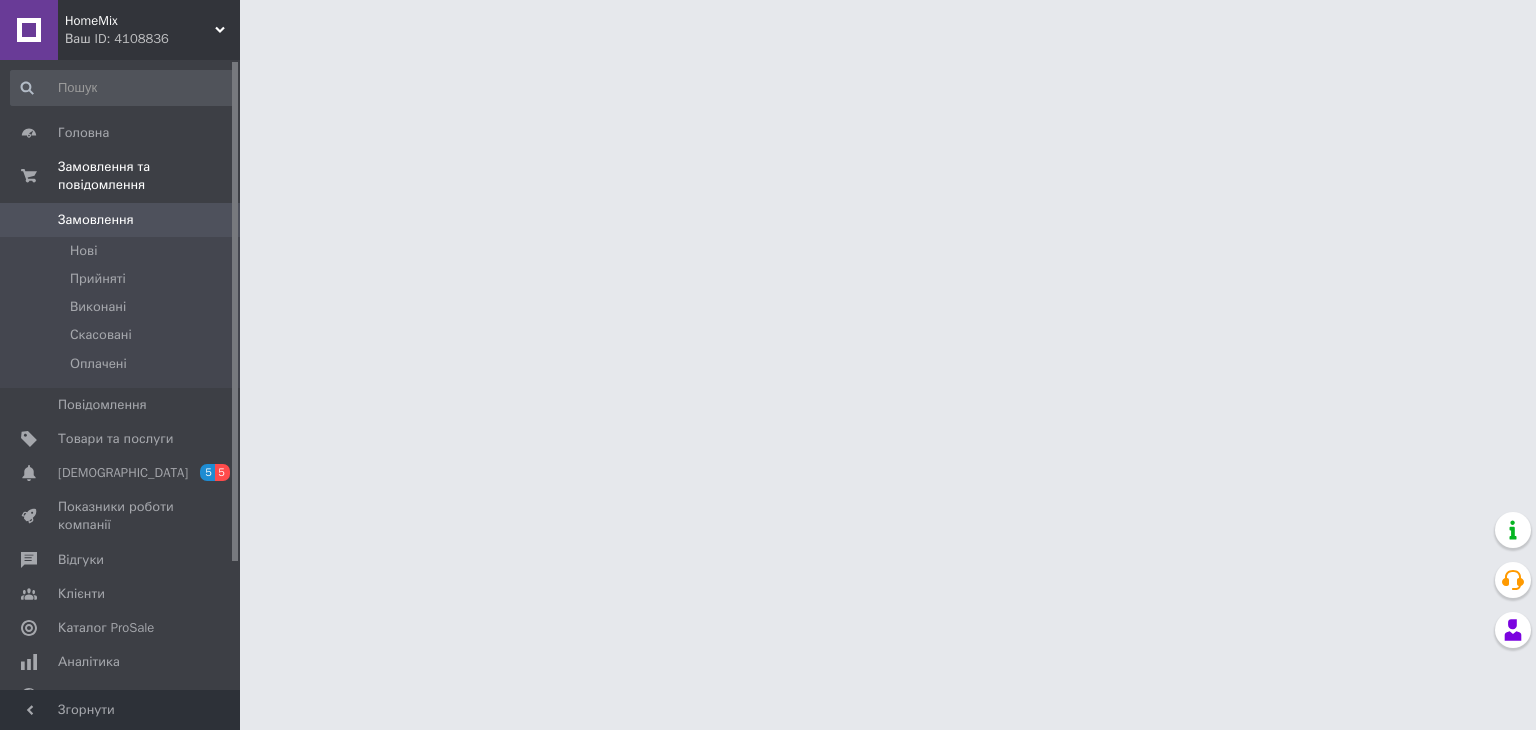 scroll, scrollTop: 0, scrollLeft: 0, axis: both 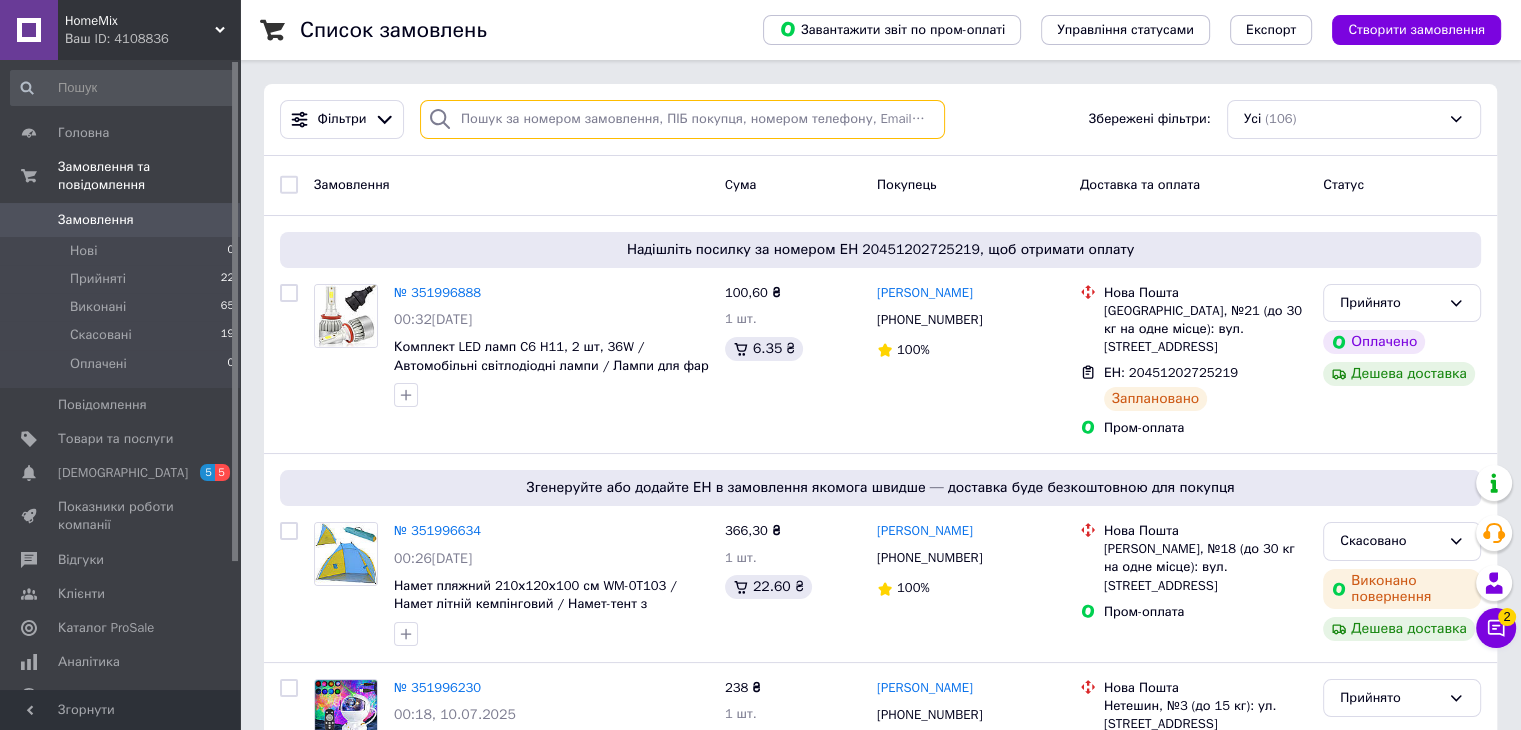 click at bounding box center (682, 119) 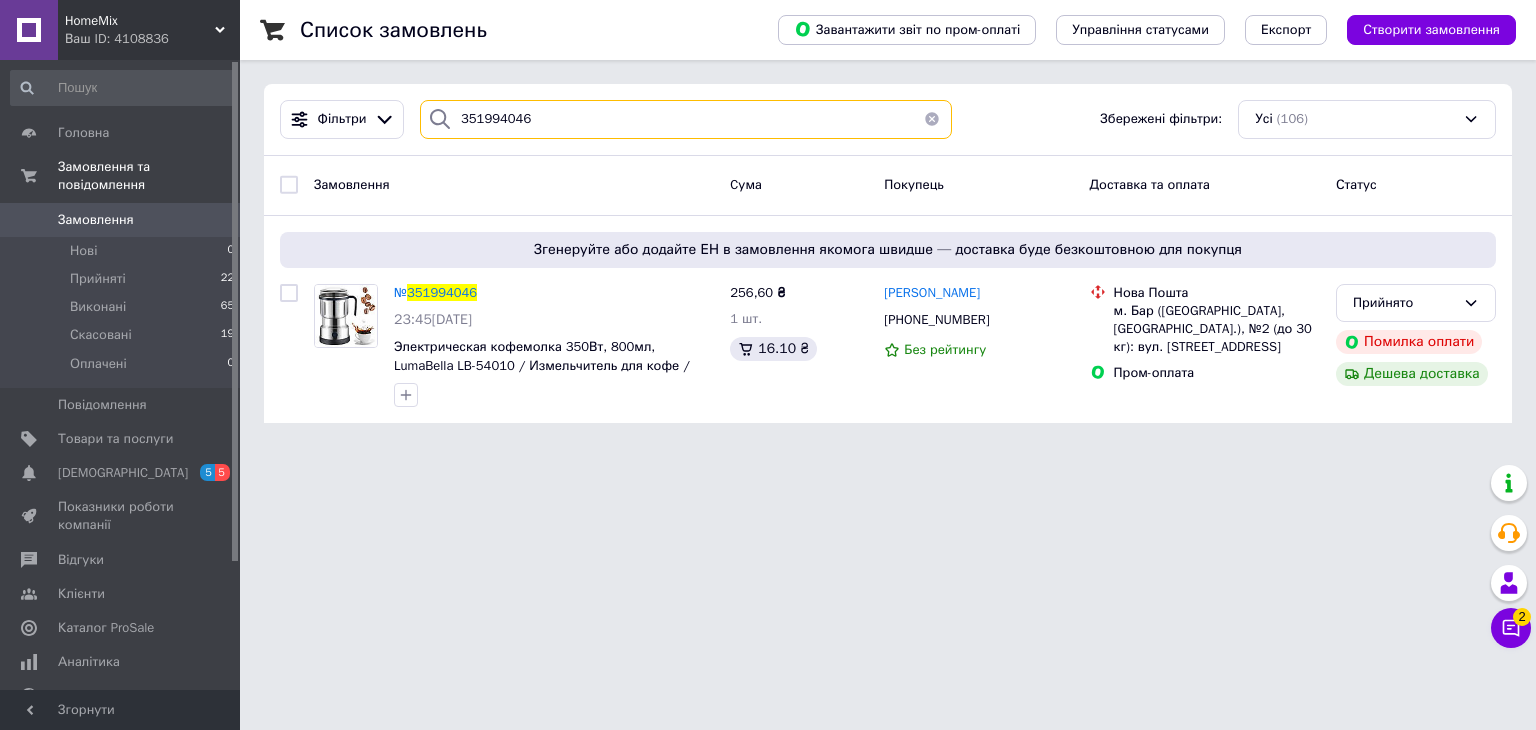 type on "351994046" 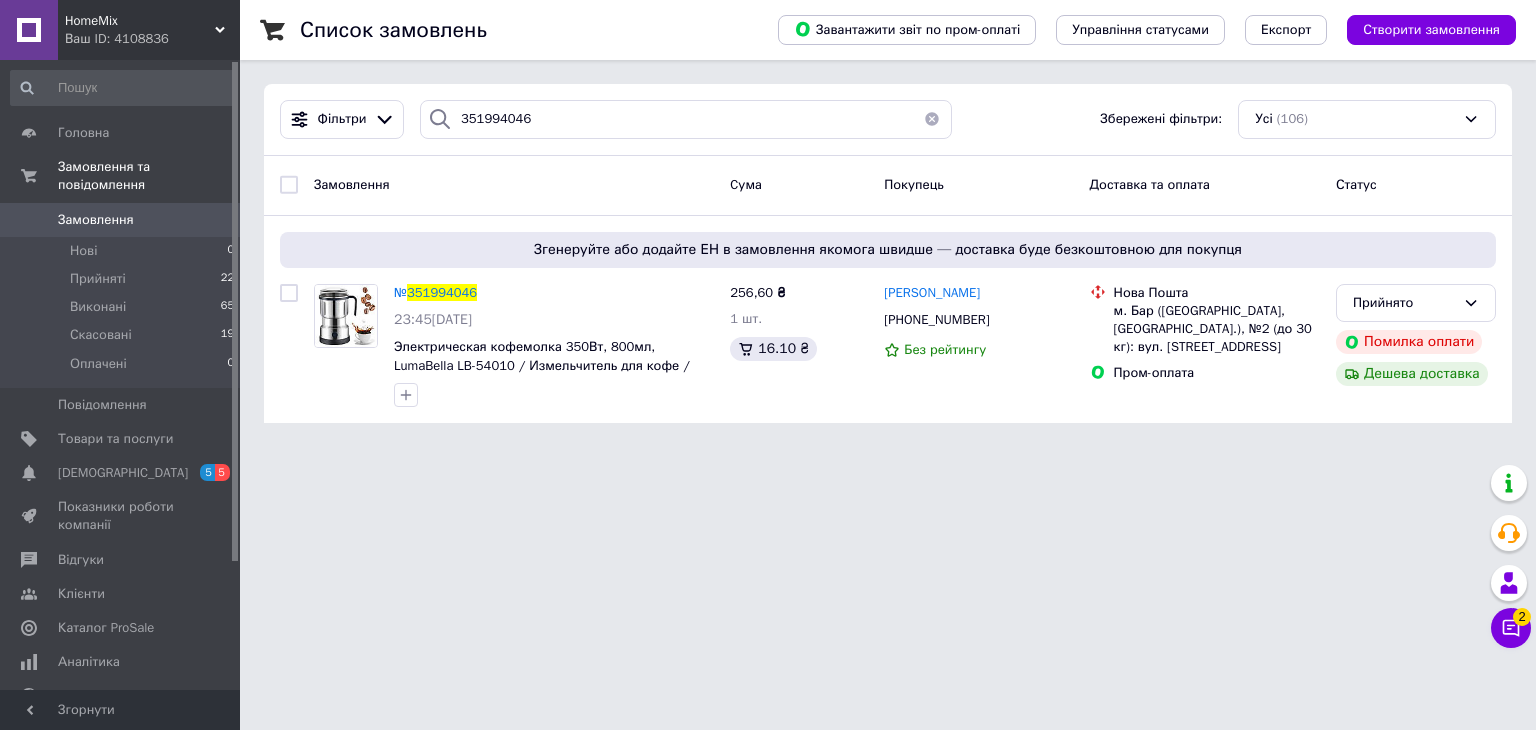 drag, startPoint x: 947, startPoint y: 488, endPoint x: 540, endPoint y: 78, distance: 577.71014 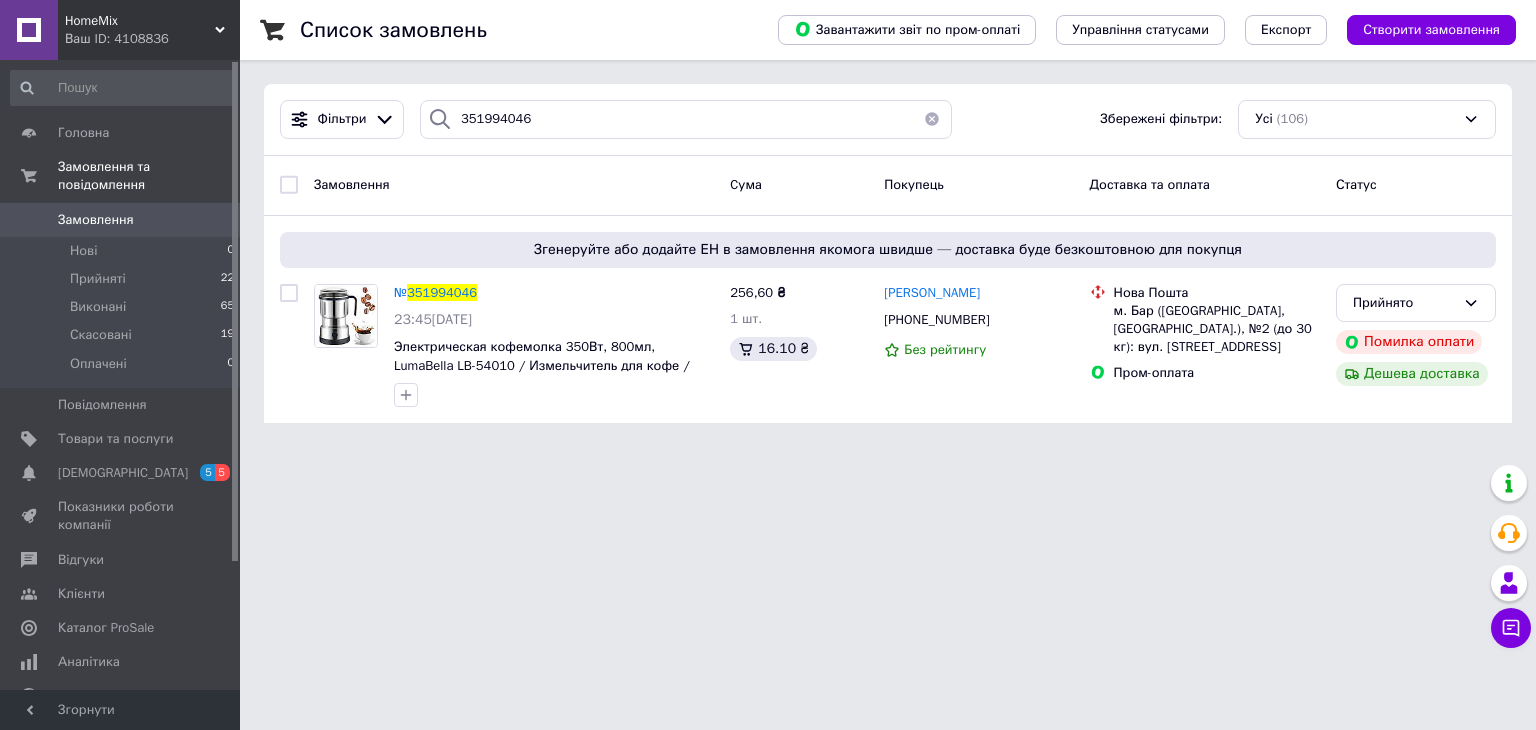 click on "HomeMix" at bounding box center (140, 21) 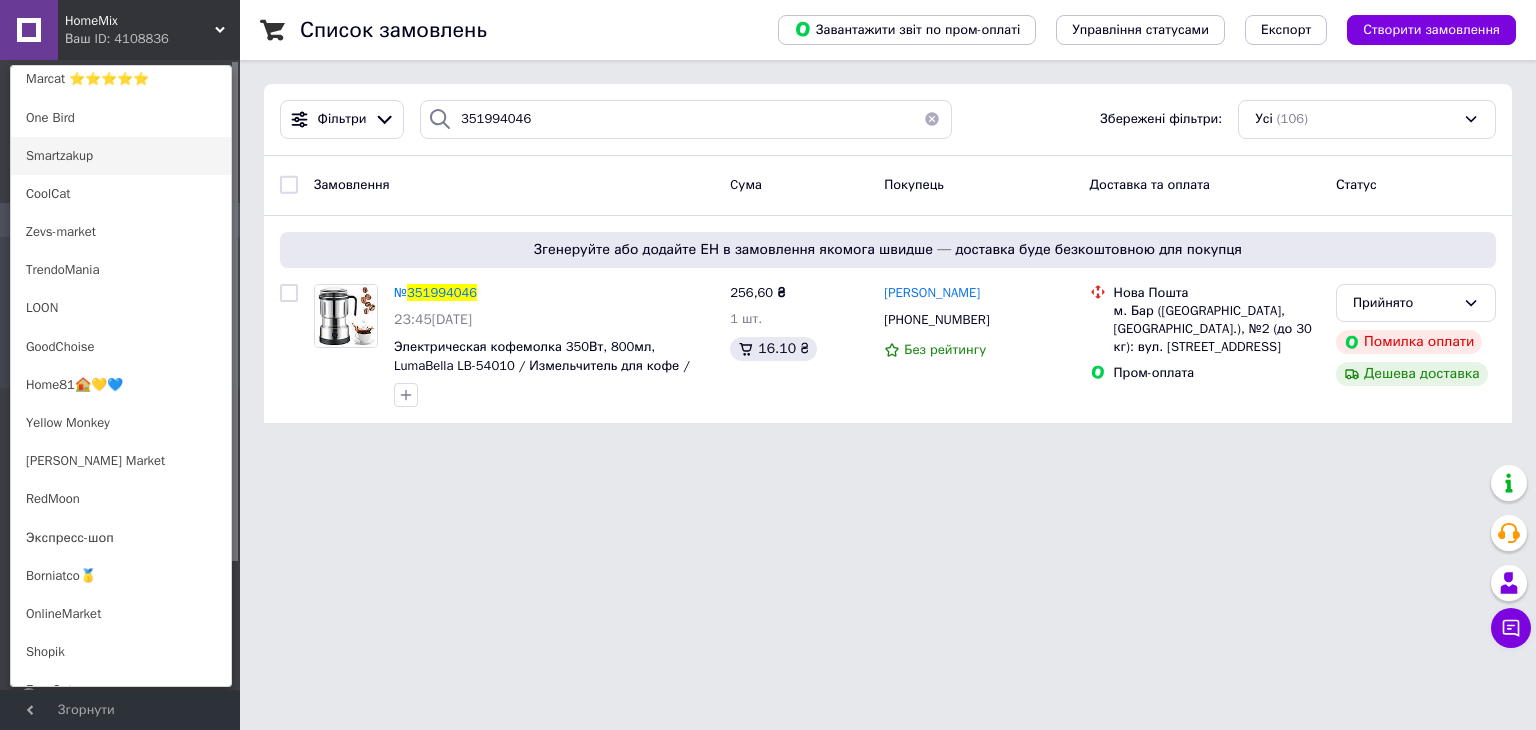scroll, scrollTop: 900, scrollLeft: 0, axis: vertical 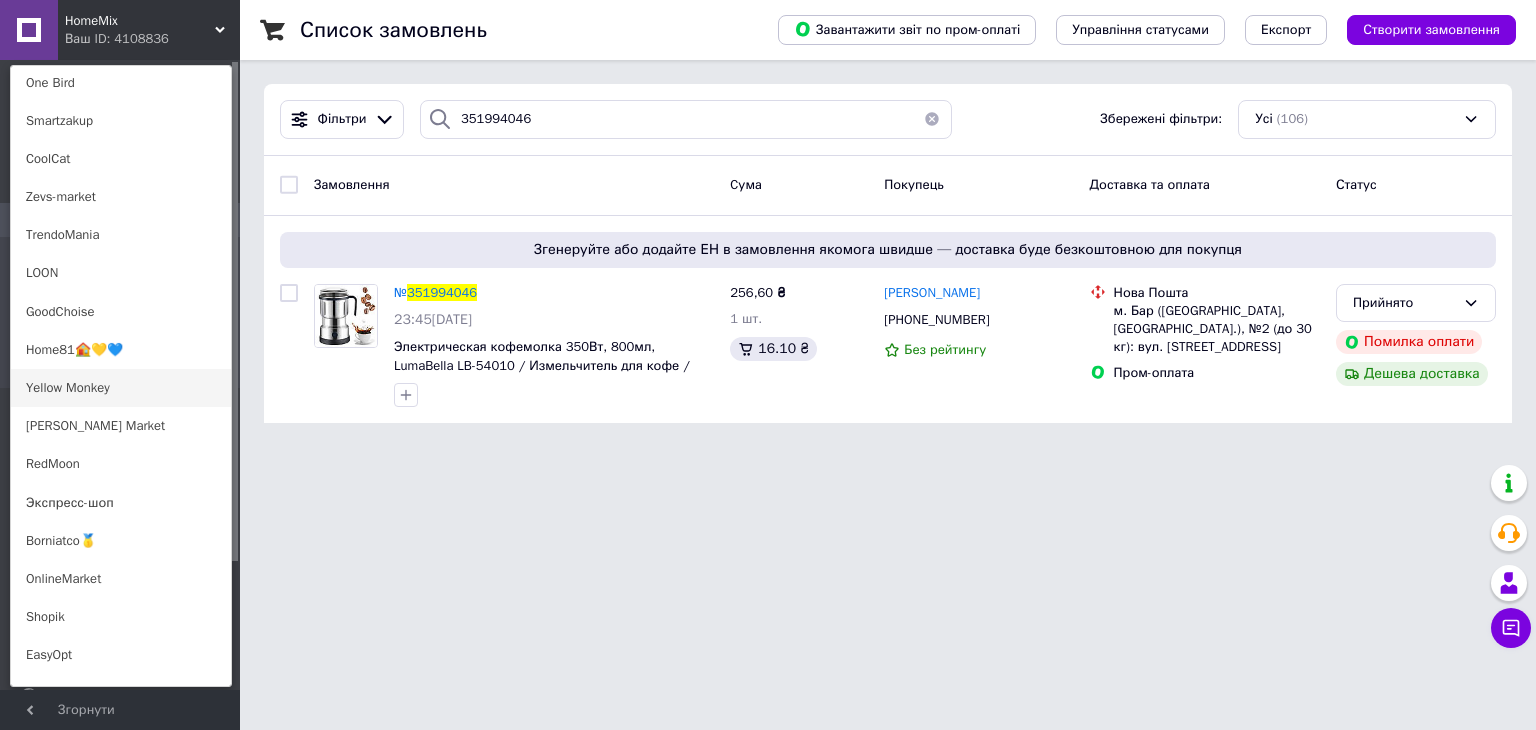 click on "Yellow Monkey" at bounding box center (121, 388) 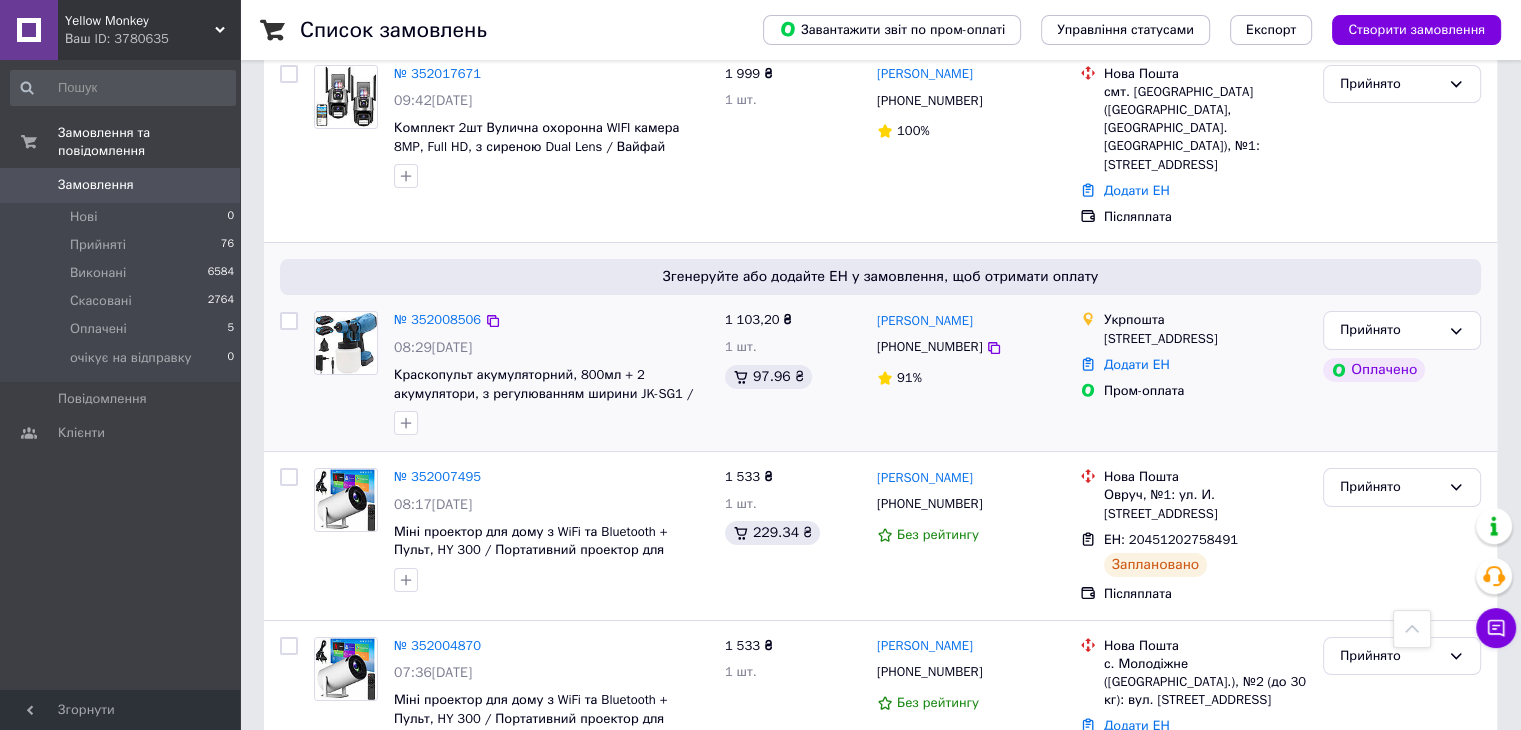 scroll, scrollTop: 0, scrollLeft: 0, axis: both 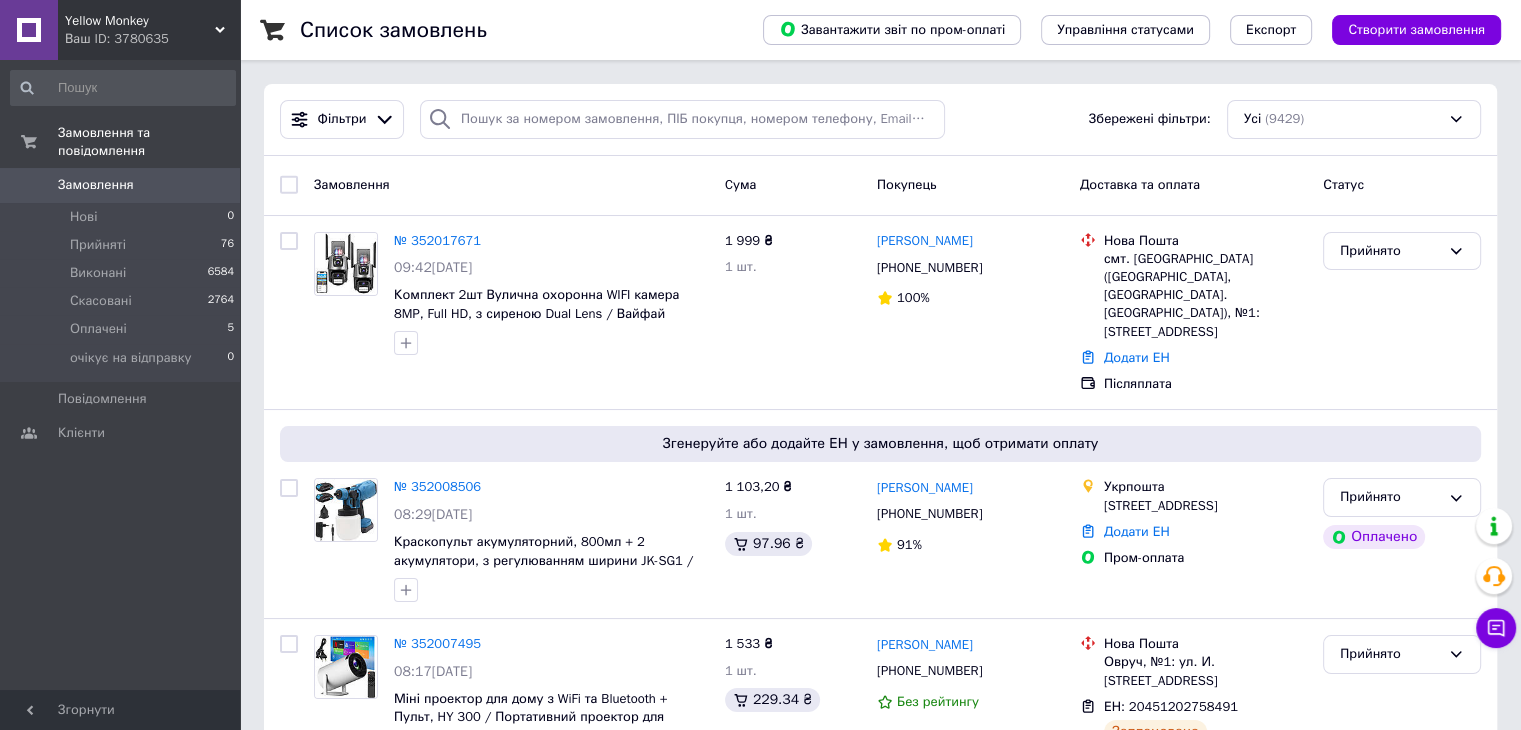 click on "Ваш ID: 3780635" at bounding box center [152, 39] 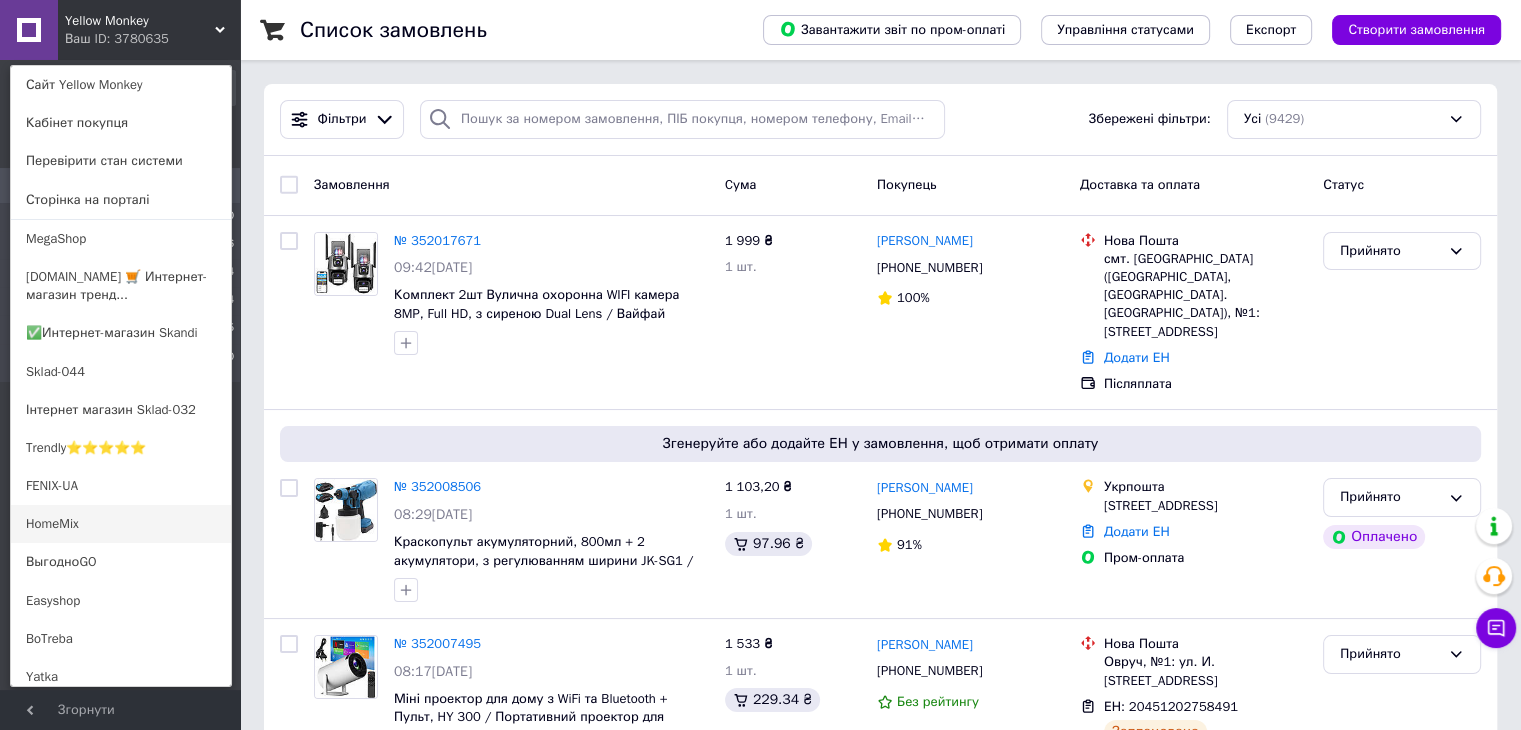 click on "HomeMix" at bounding box center (121, 524) 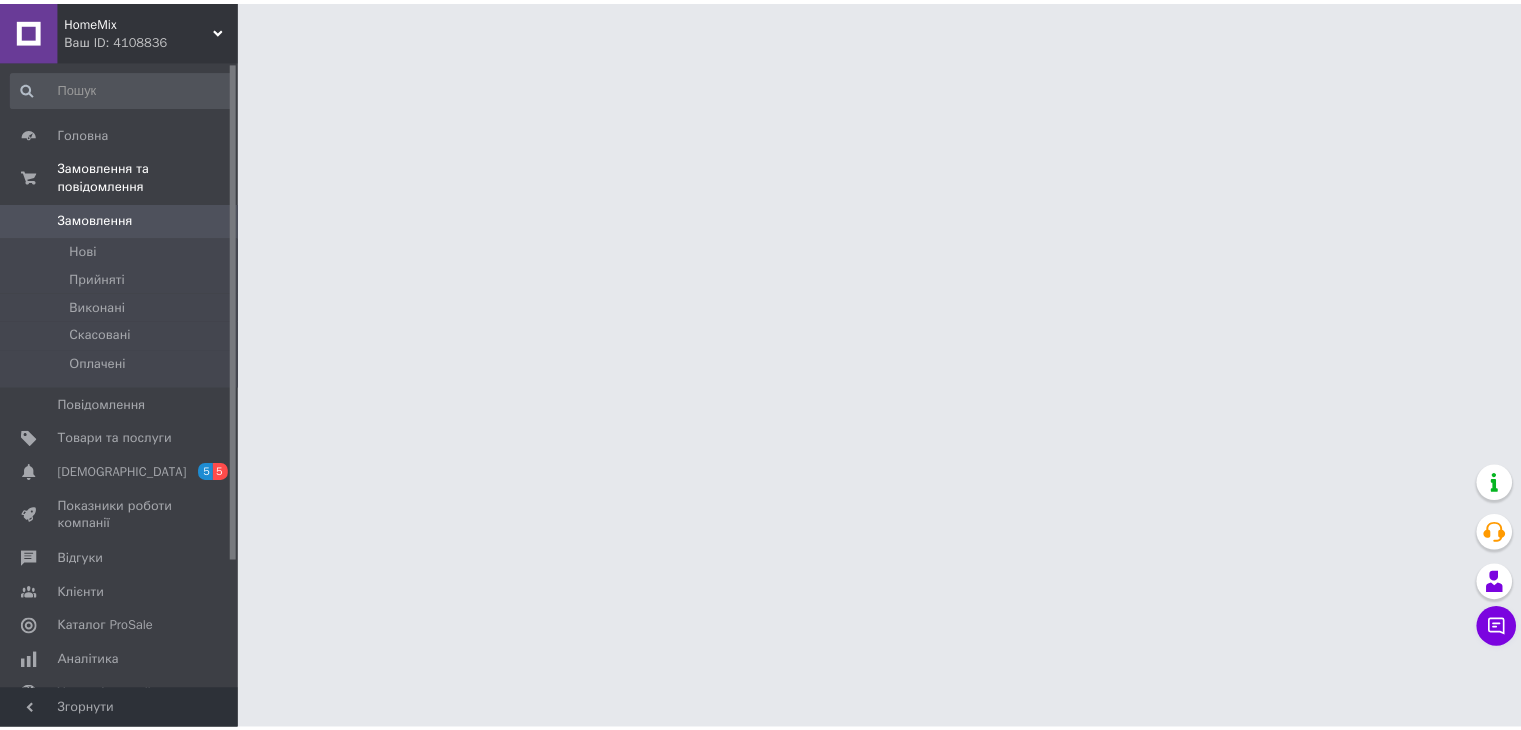 scroll, scrollTop: 0, scrollLeft: 0, axis: both 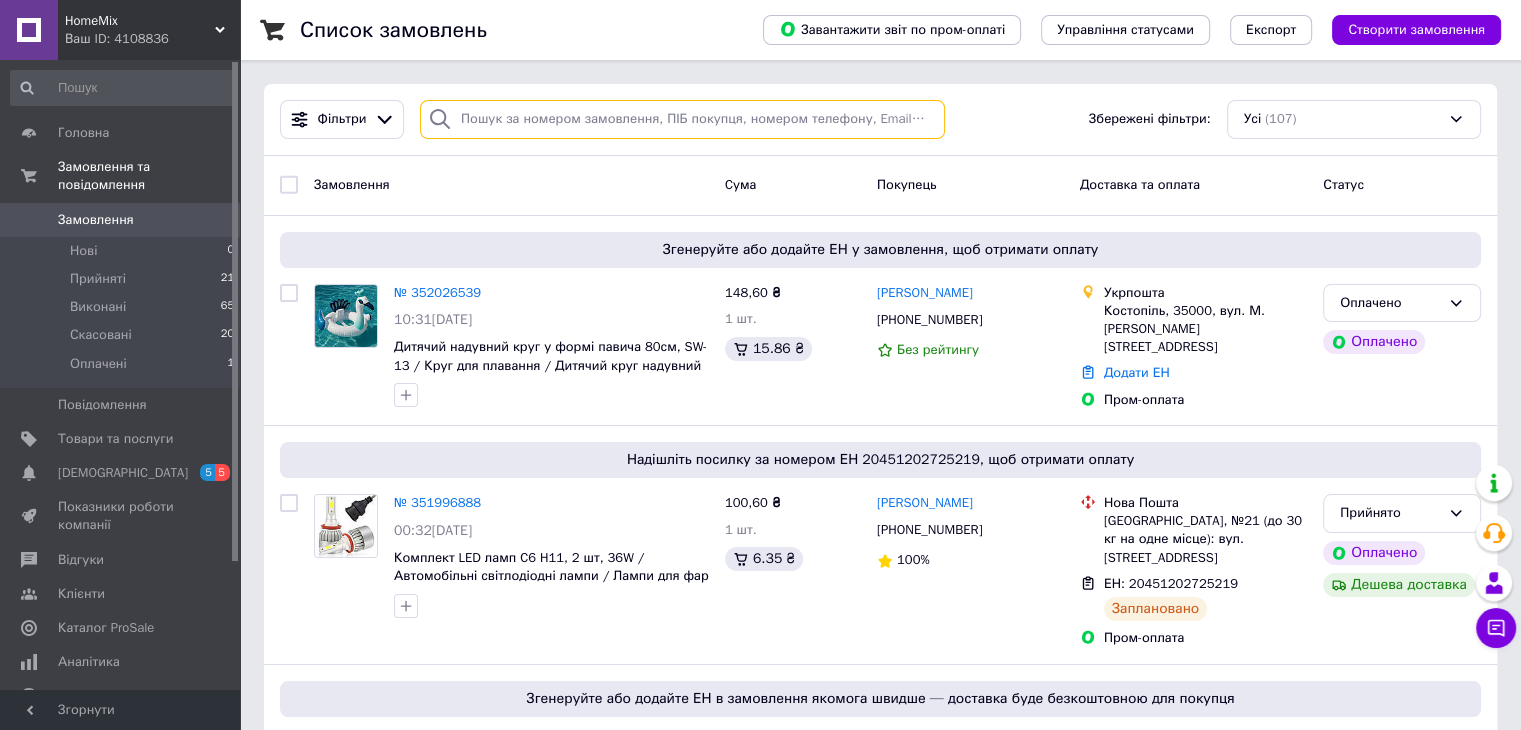click at bounding box center (682, 119) 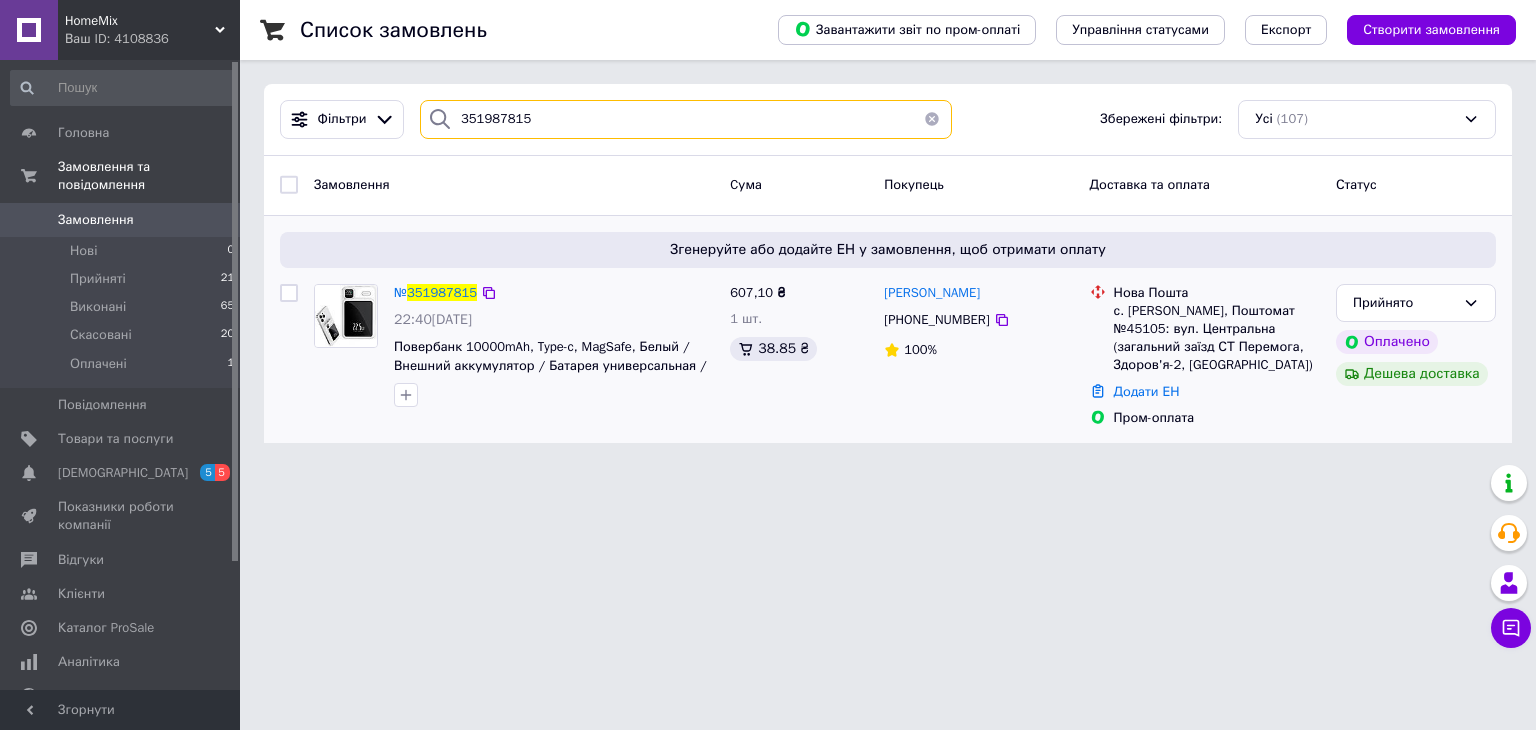 type on "351987815" 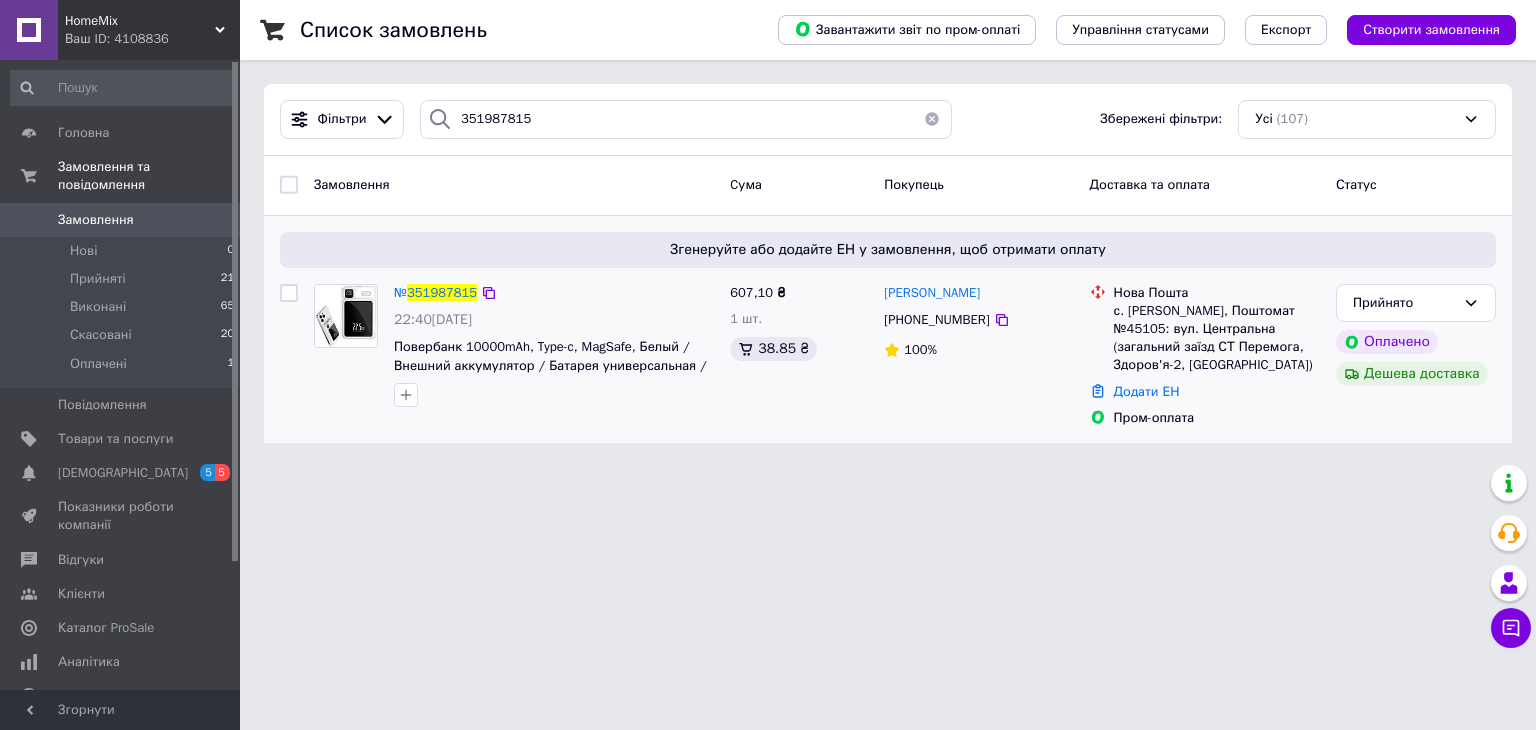 click on "22:40[DATE]" at bounding box center [554, 320] 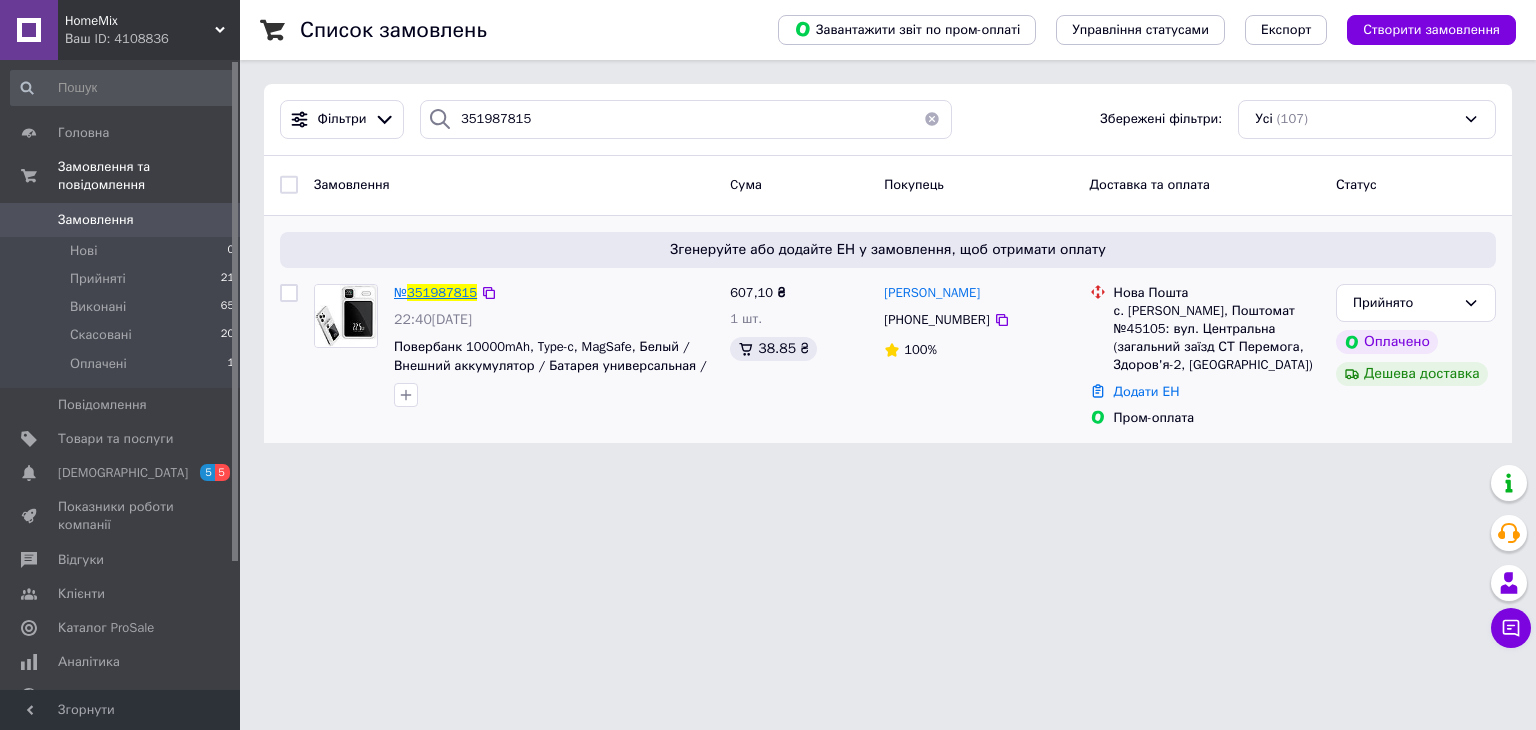 click on "351987815" at bounding box center (442, 292) 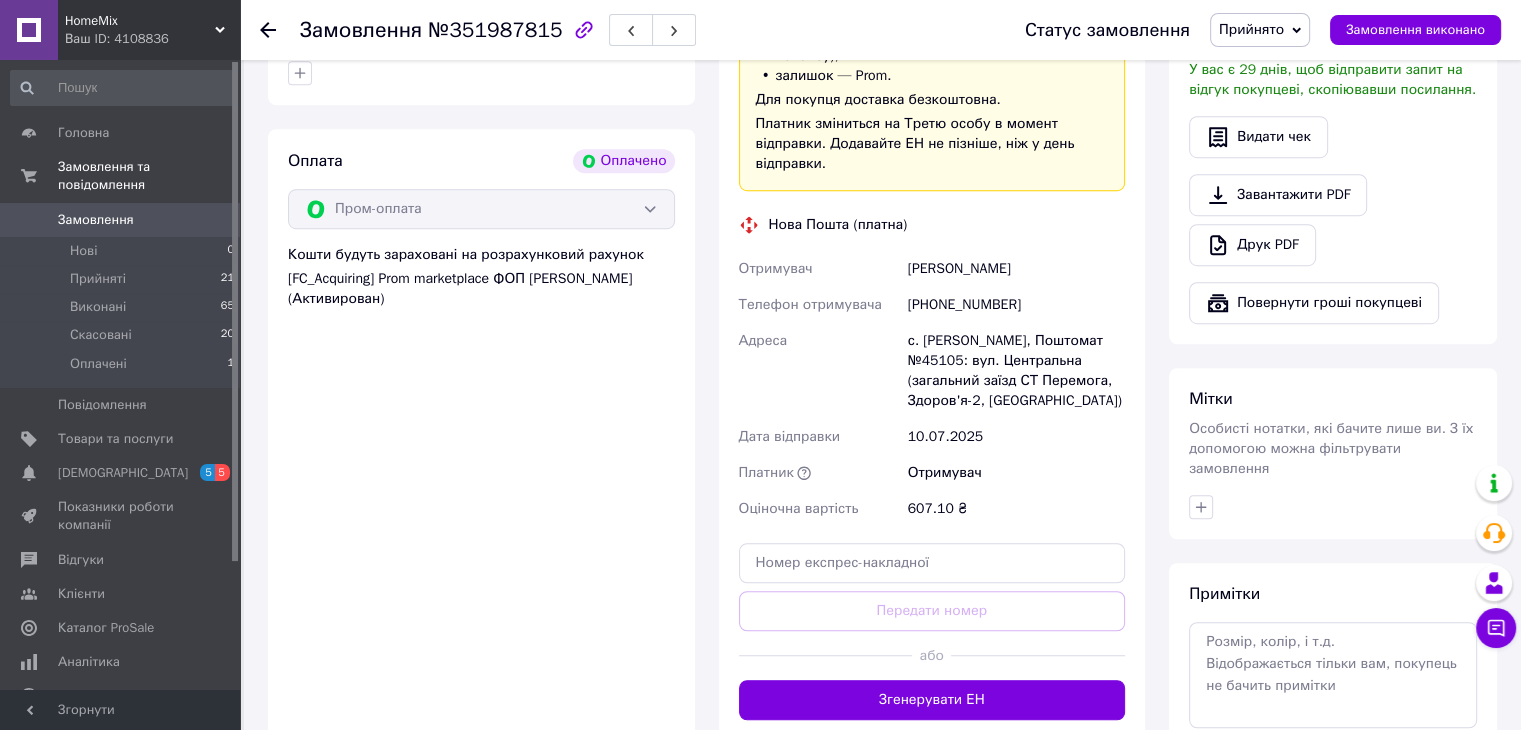 scroll, scrollTop: 1400, scrollLeft: 0, axis: vertical 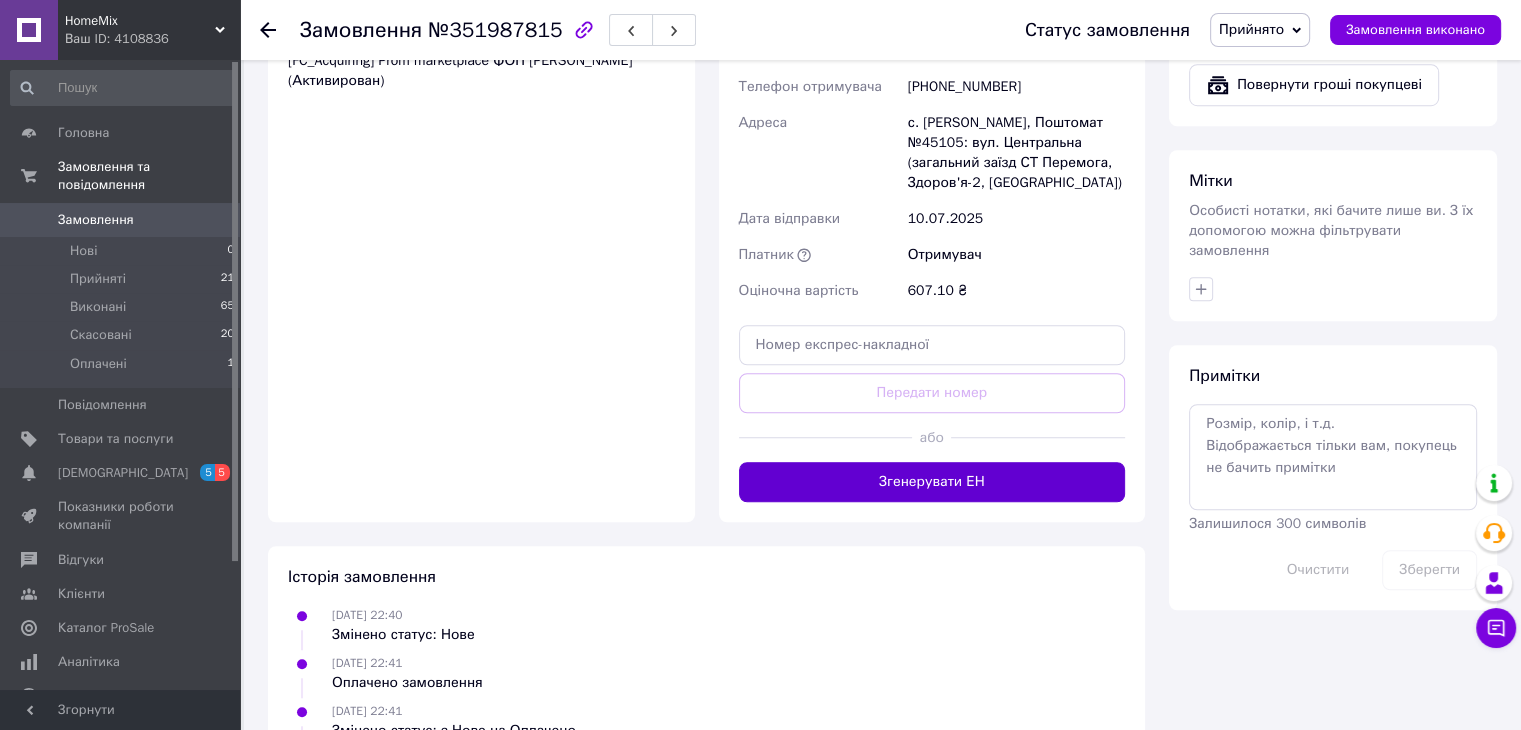click on "Згенерувати ЕН" at bounding box center [932, 482] 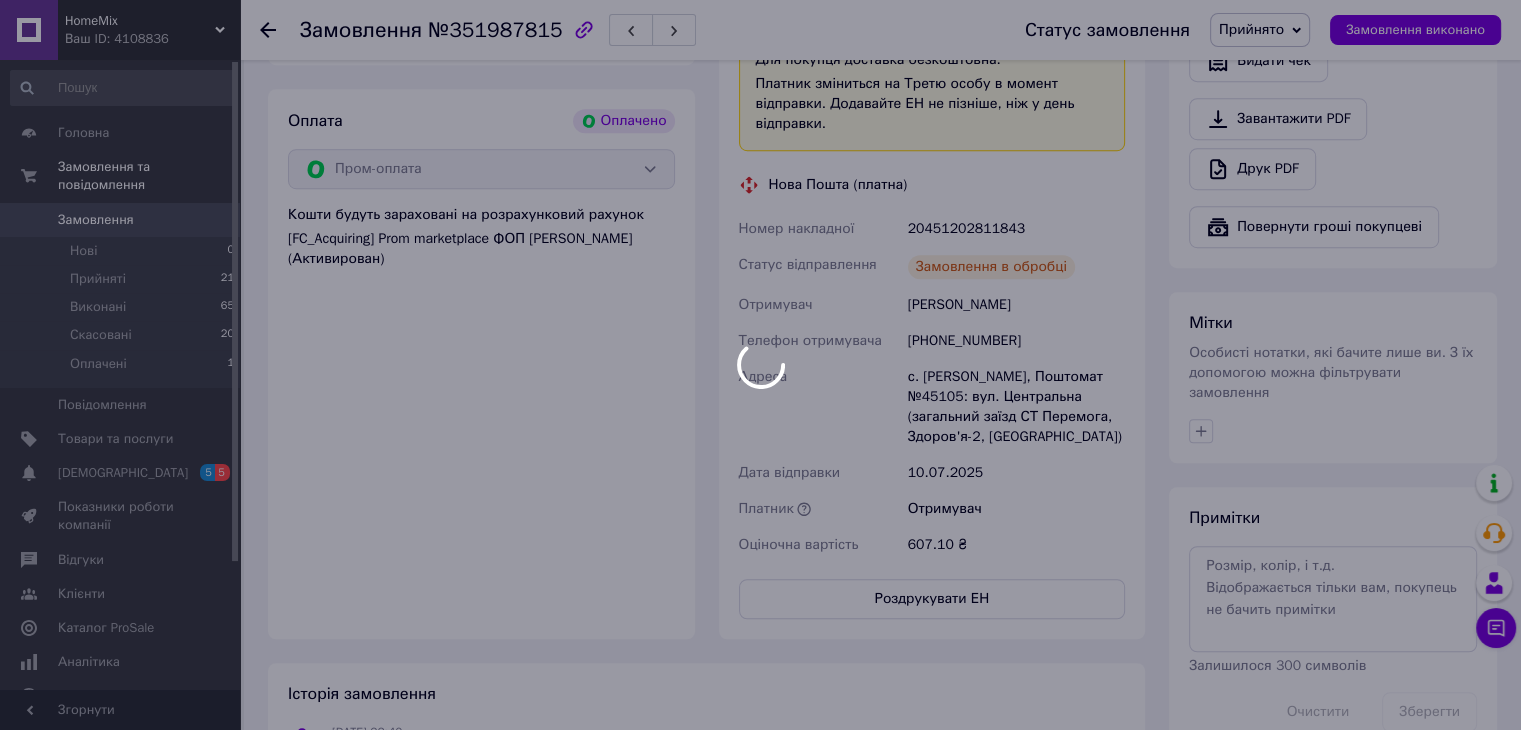 scroll, scrollTop: 1200, scrollLeft: 0, axis: vertical 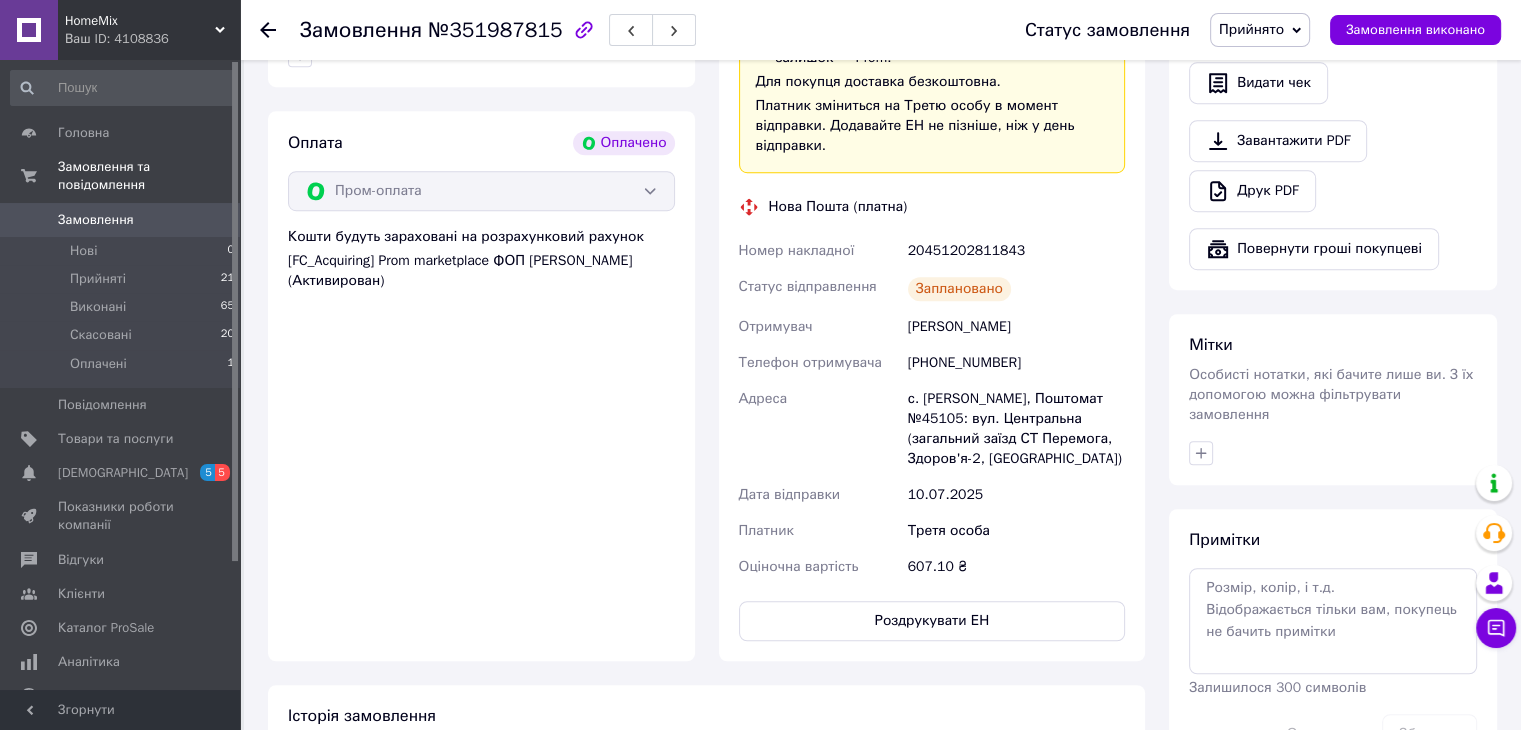 click on "20451202811843" at bounding box center [1016, 251] 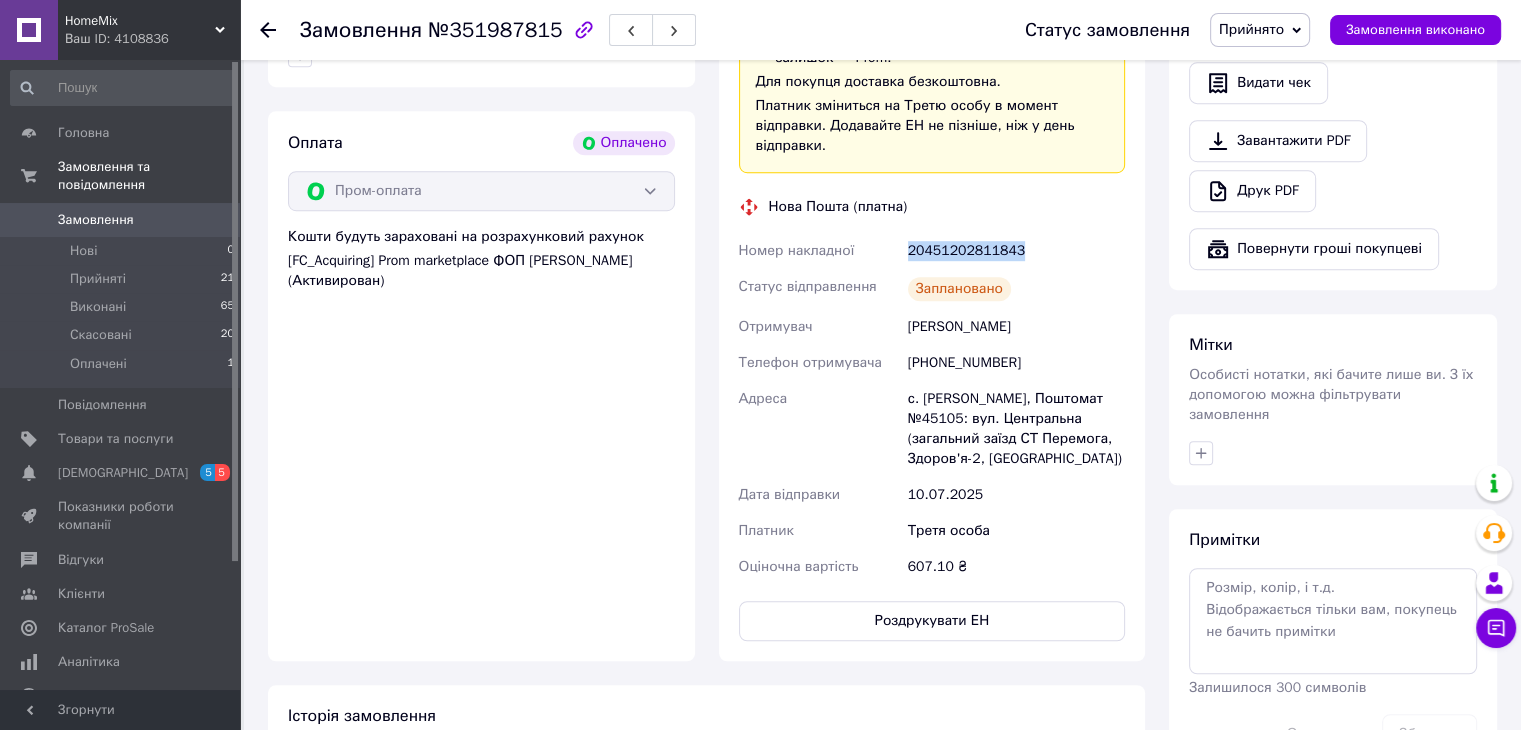 click on "20451202811843" at bounding box center (1016, 251) 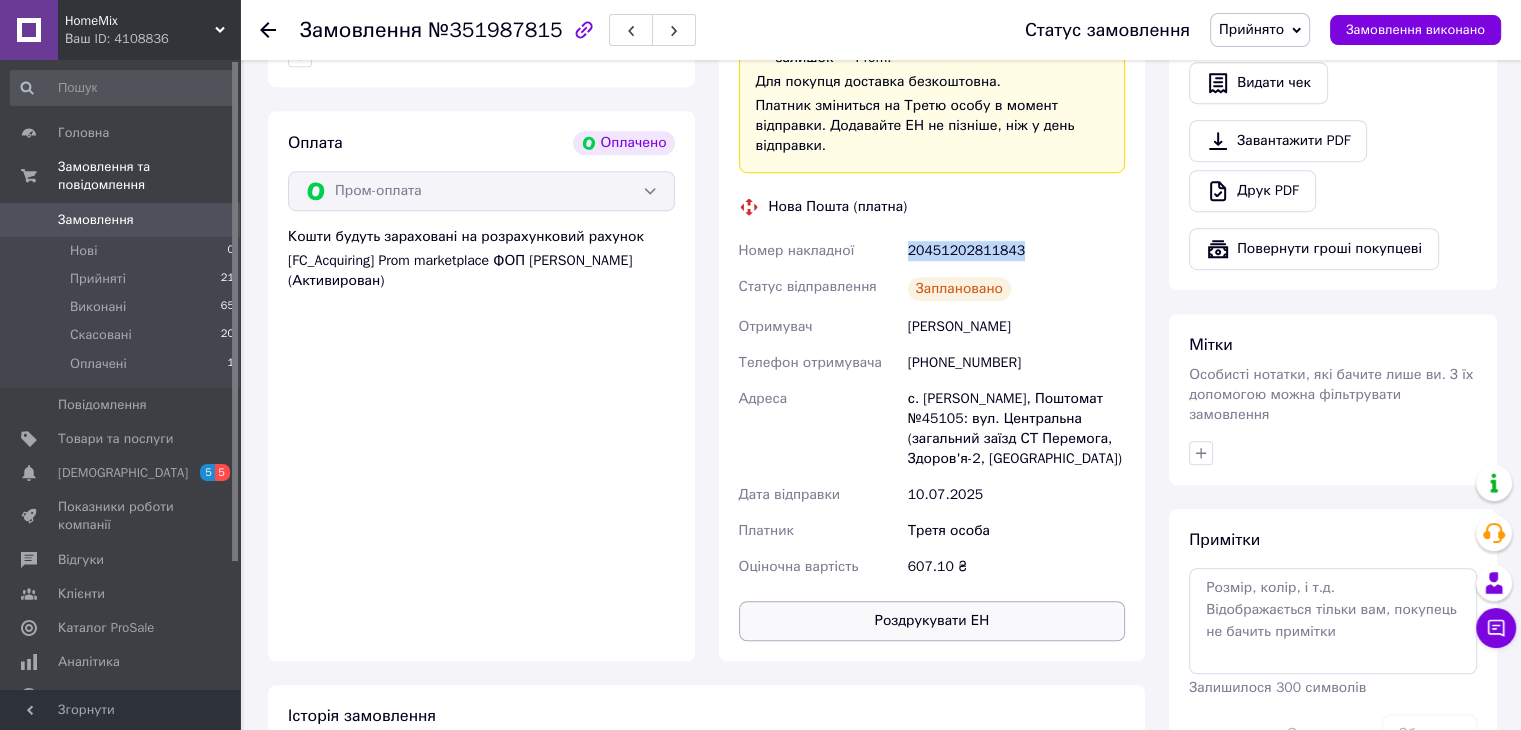 click on "Роздрукувати ЕН" at bounding box center [932, 621] 